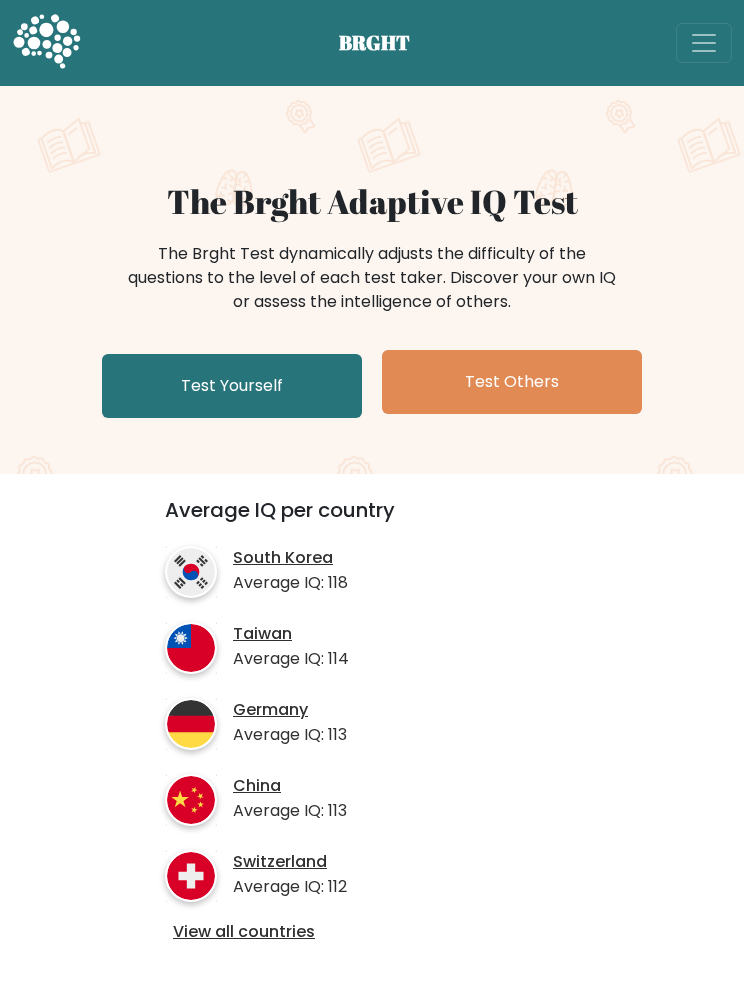 scroll, scrollTop: 0, scrollLeft: 0, axis: both 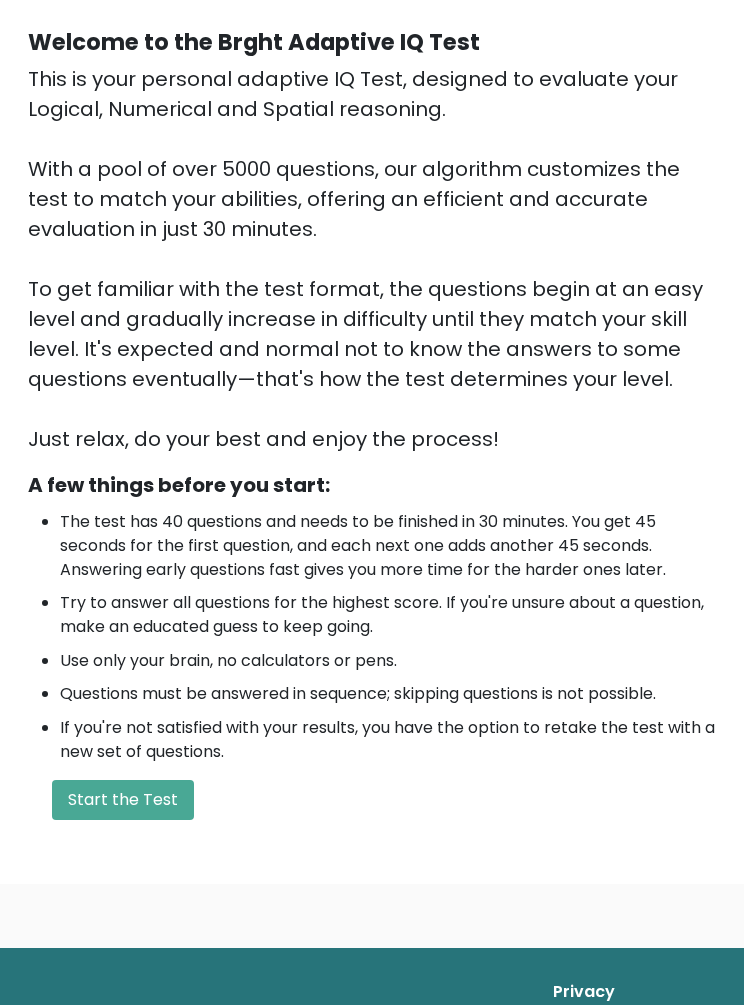 click on "Start the Test" at bounding box center [123, 800] 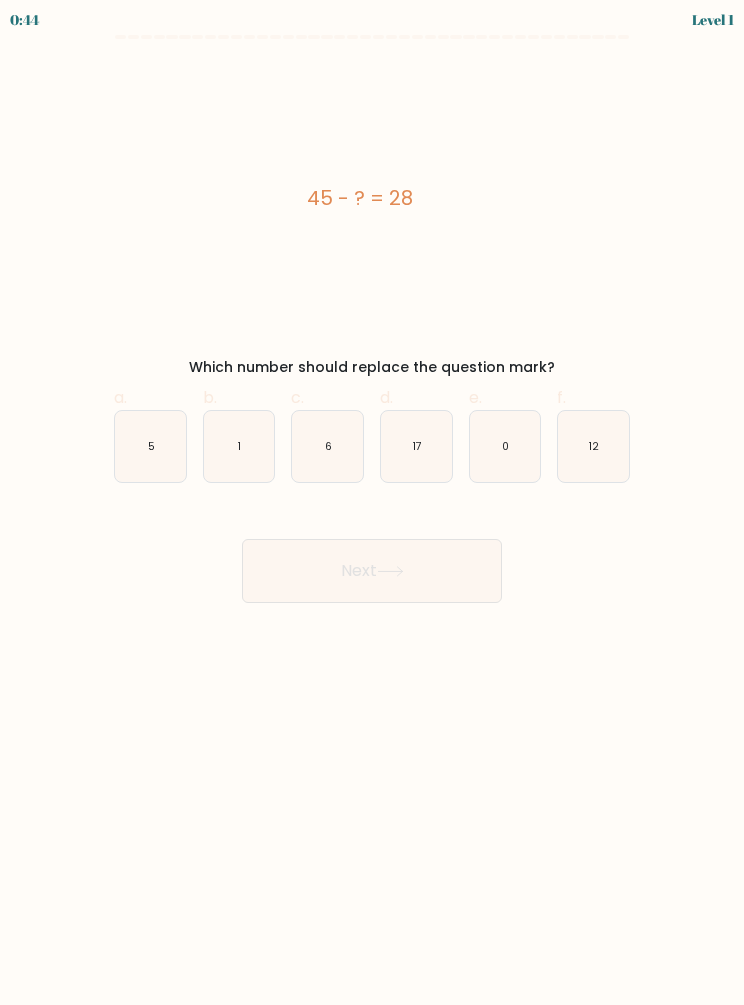 scroll, scrollTop: 0, scrollLeft: 0, axis: both 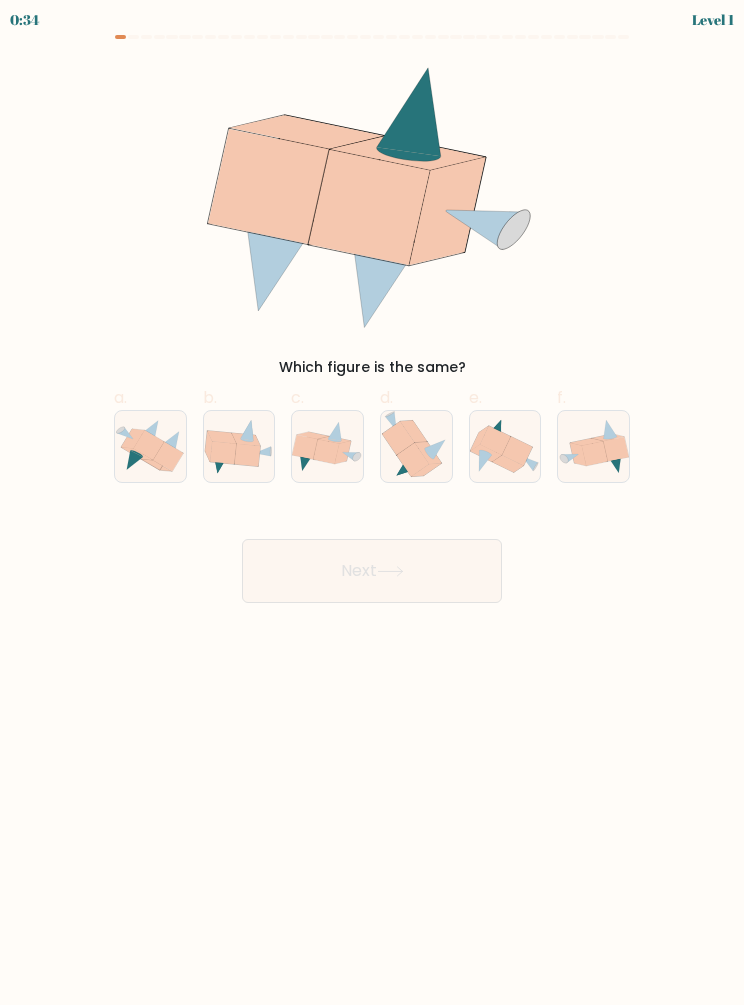 click 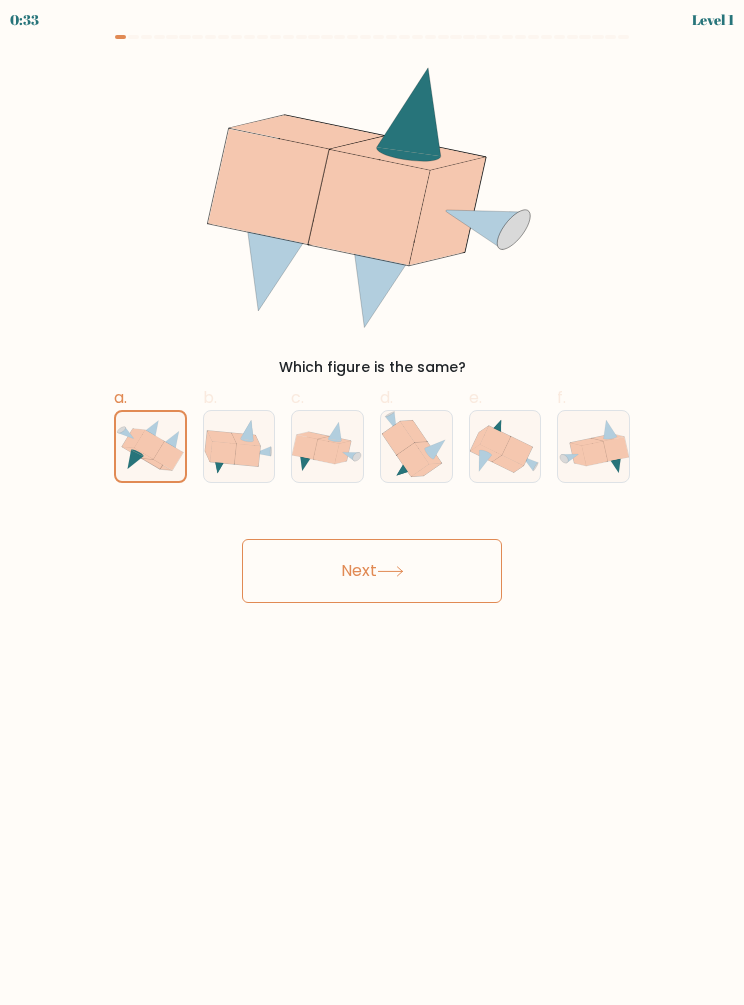 click on "Next" at bounding box center (372, 571) 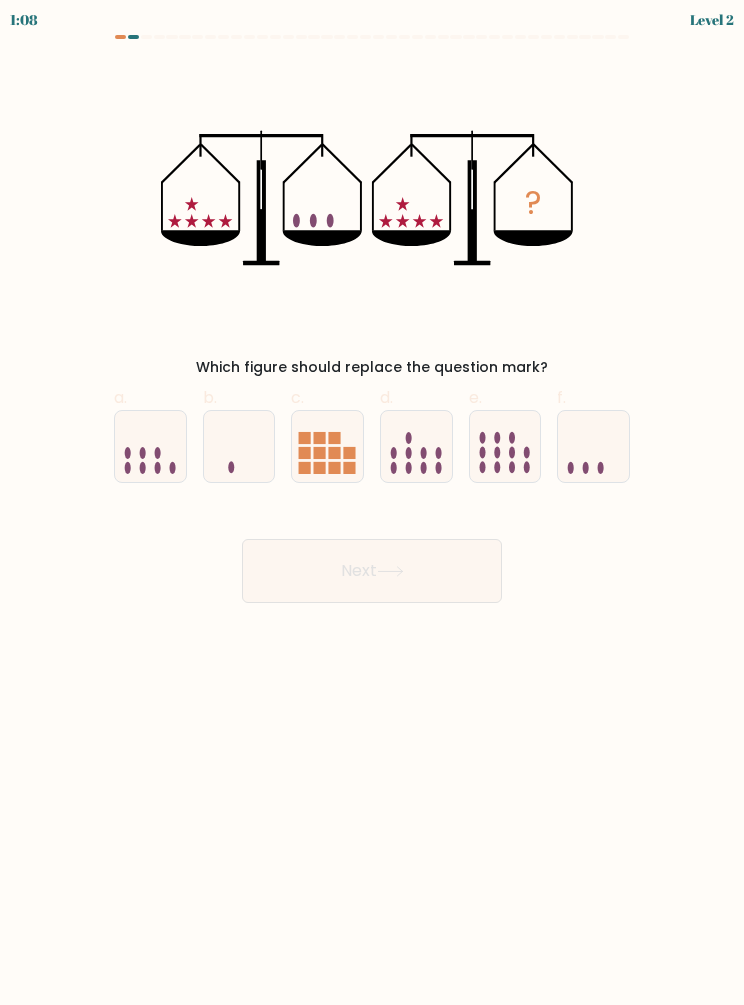 click 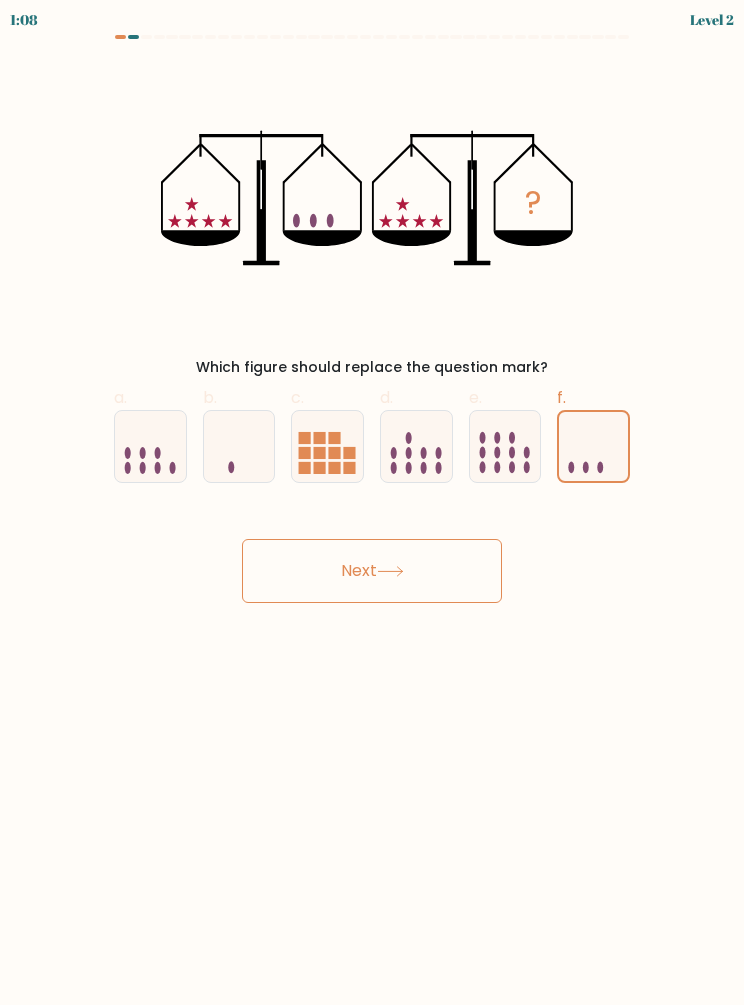 click on "Next" at bounding box center [372, 571] 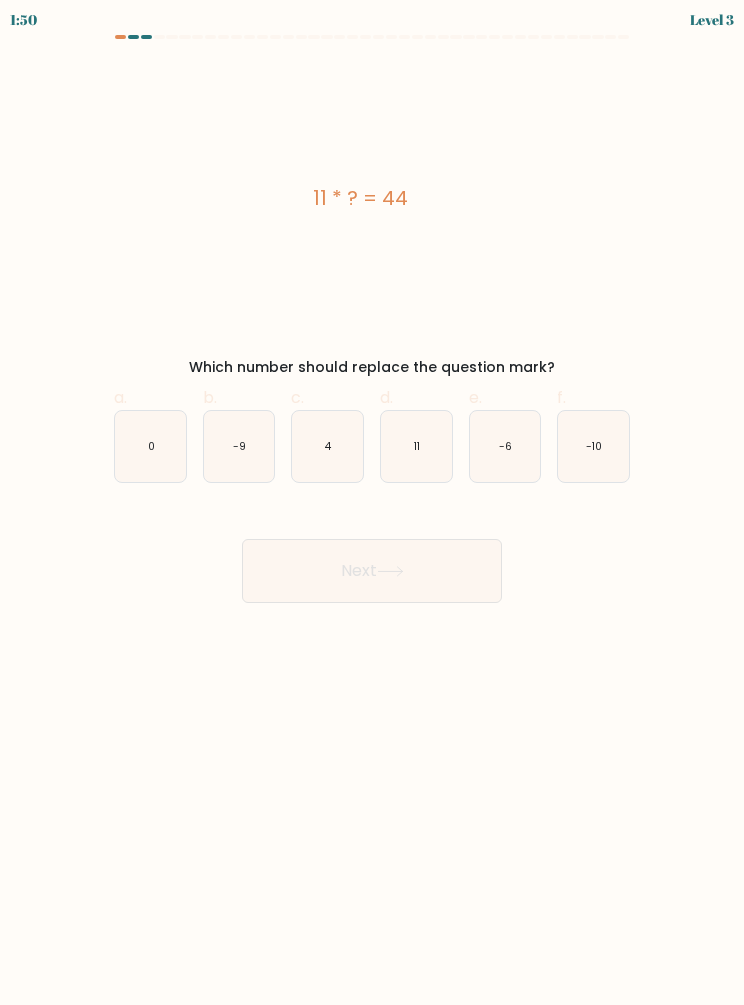 click on "4" 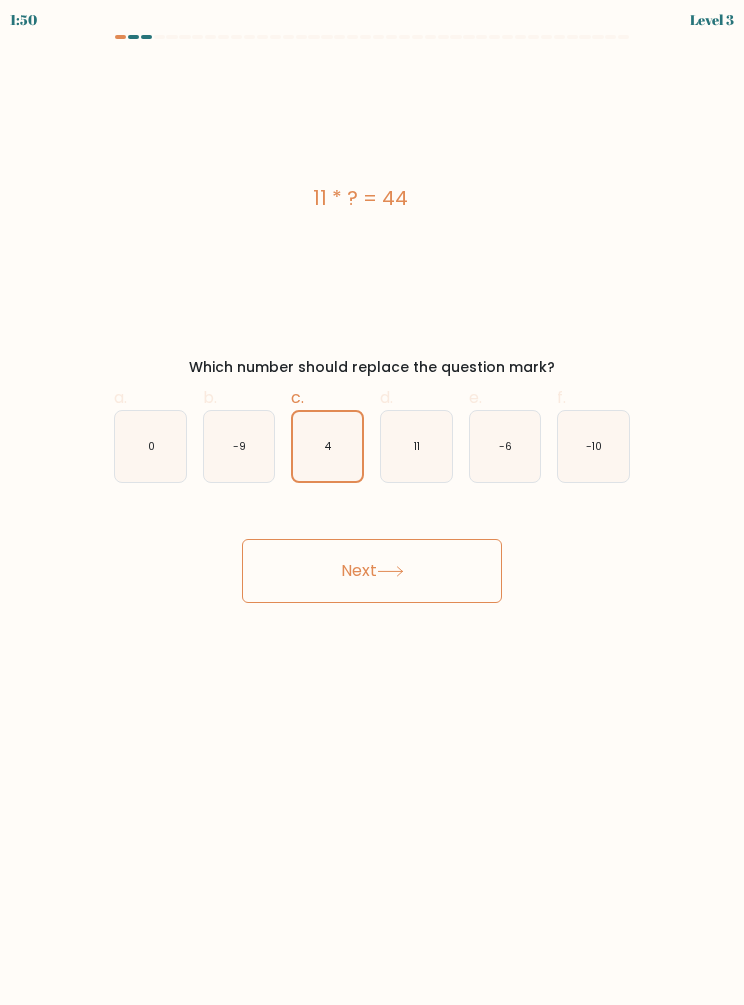click on "Next" at bounding box center [372, 571] 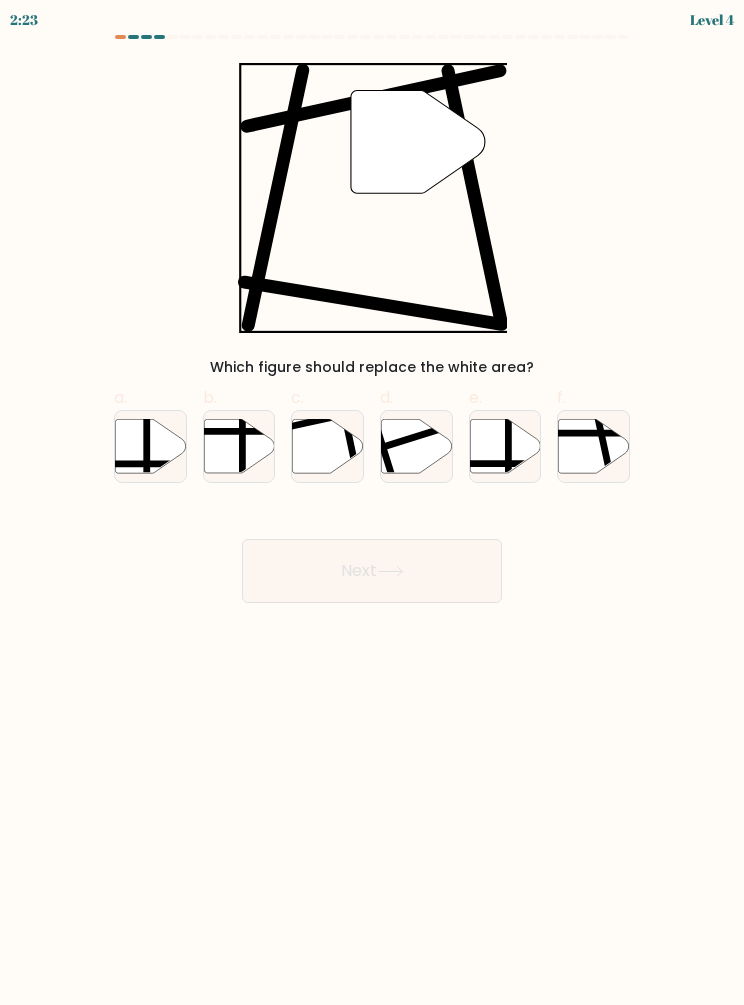 click 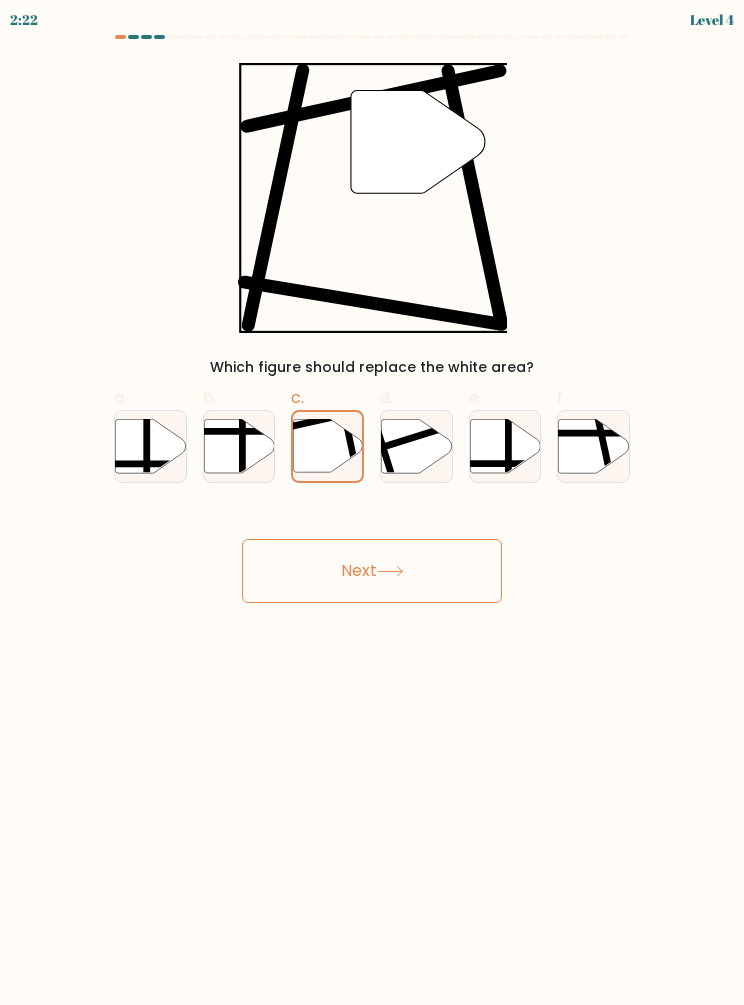 click on "Next" at bounding box center (372, 571) 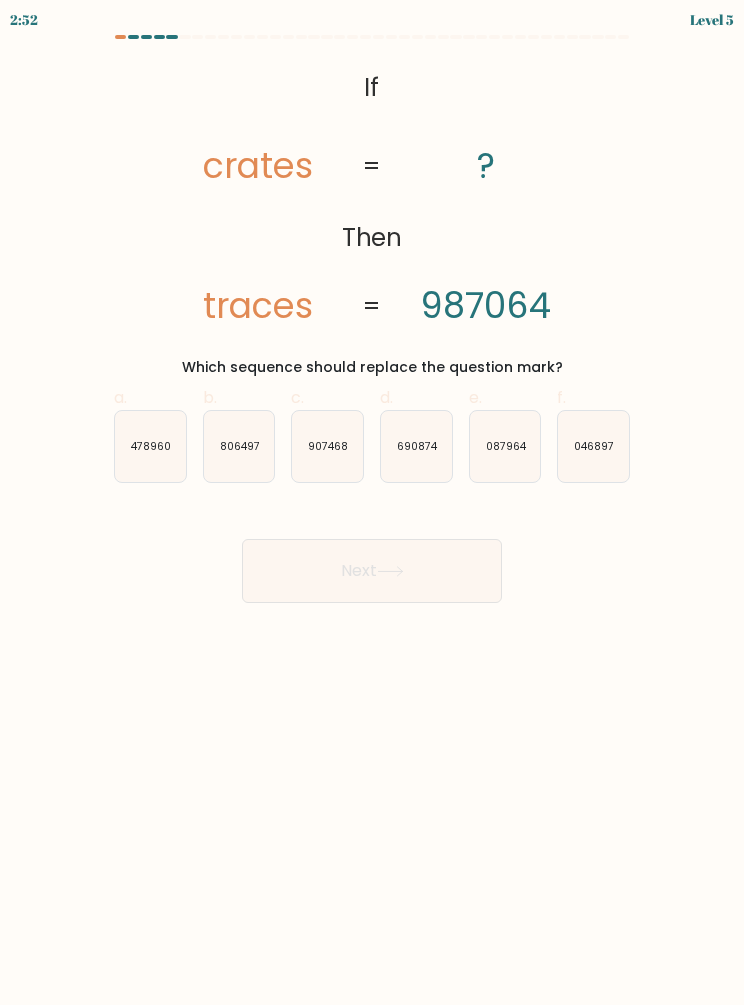 click on "087964" 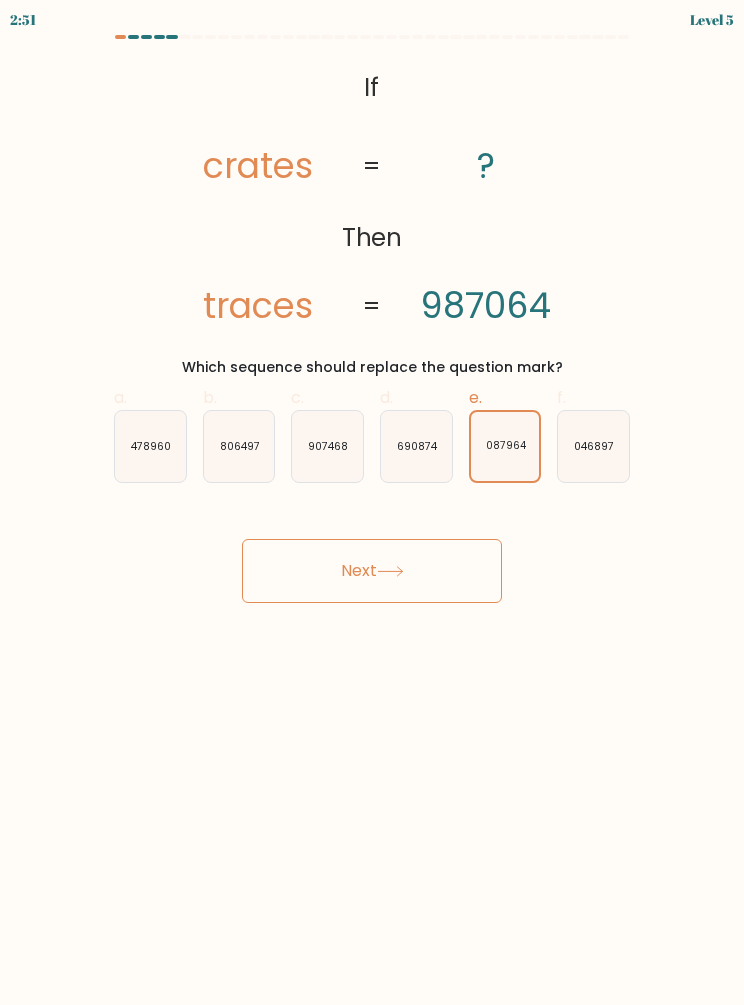 click on "Next" at bounding box center [372, 571] 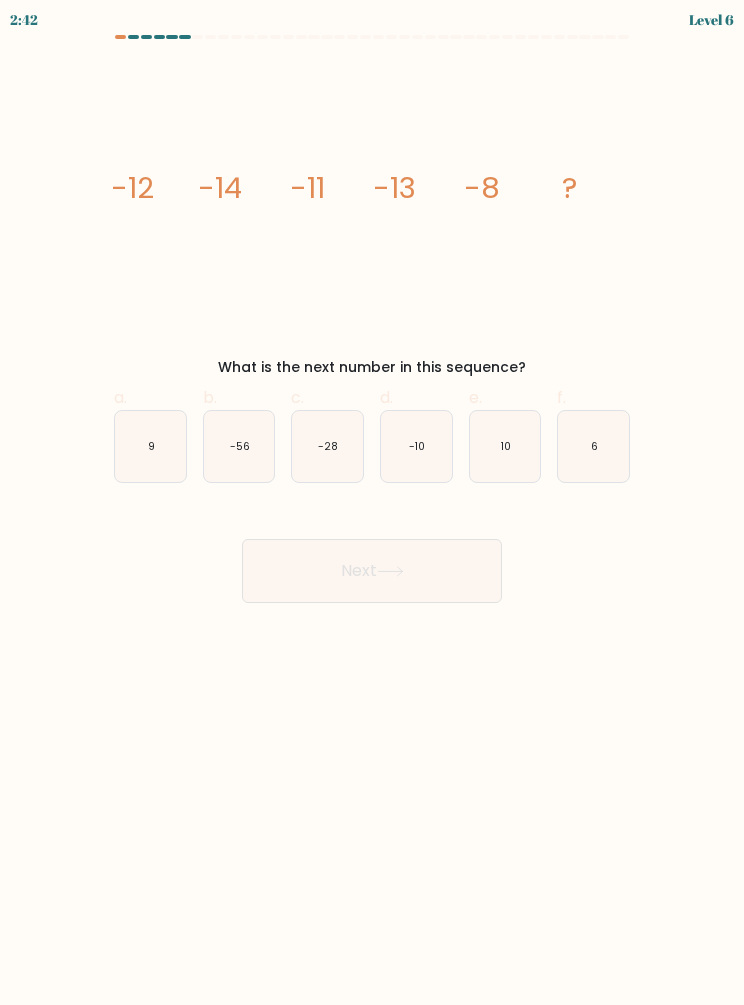 click on "6" 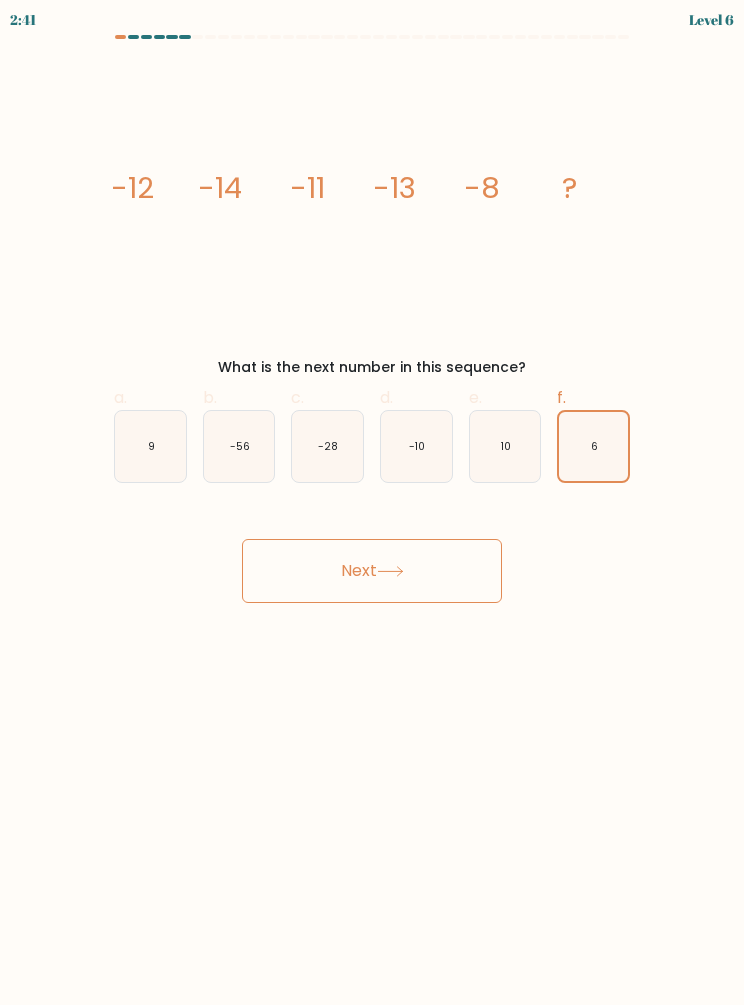 click on "Next" at bounding box center (372, 571) 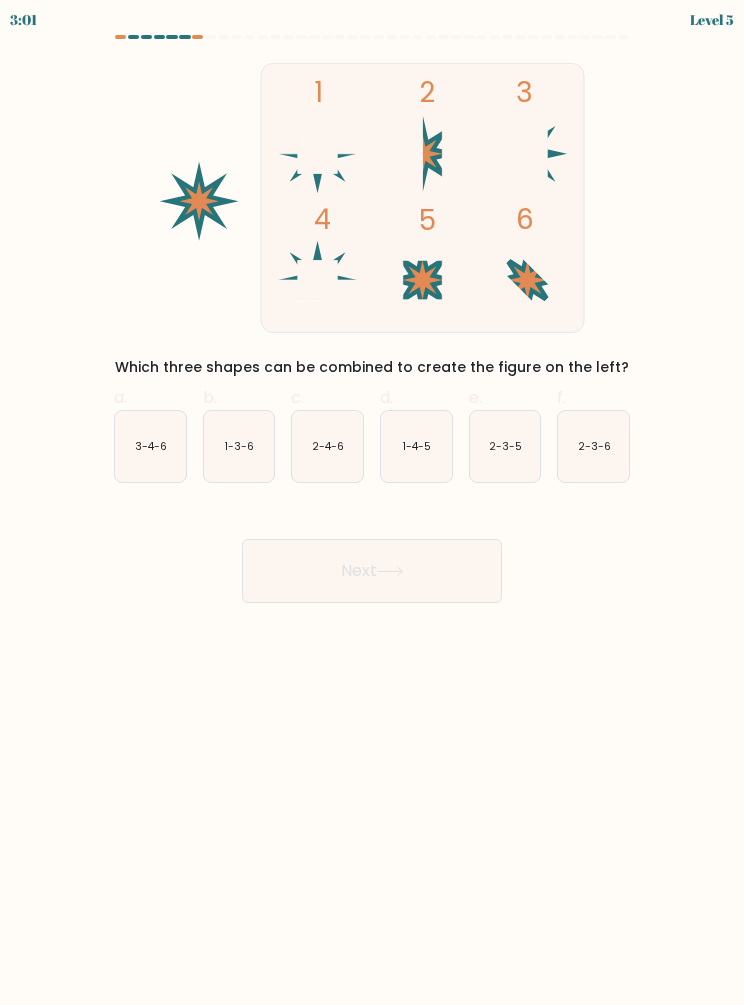 click on "1-4-5" 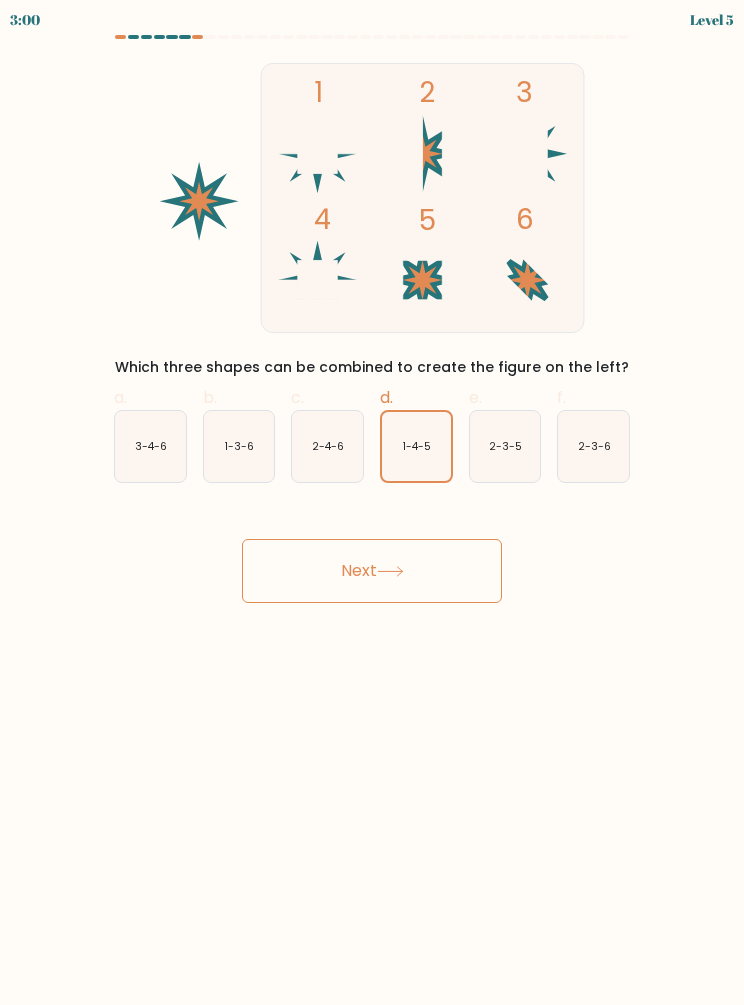 click on "Next" at bounding box center [372, 571] 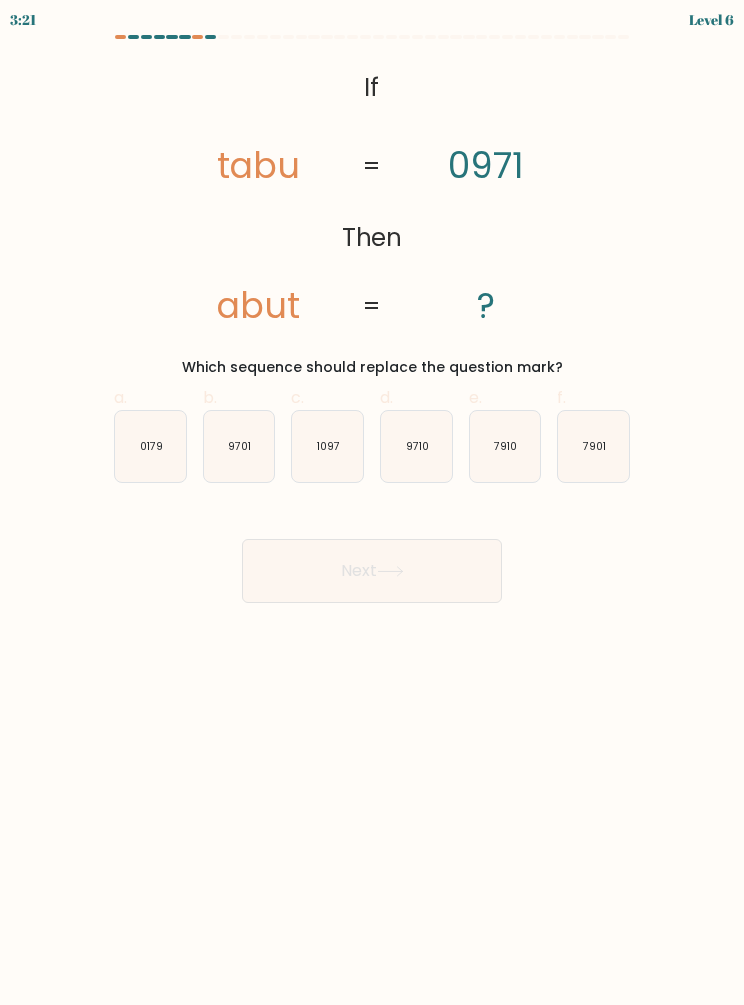 click on "9710" 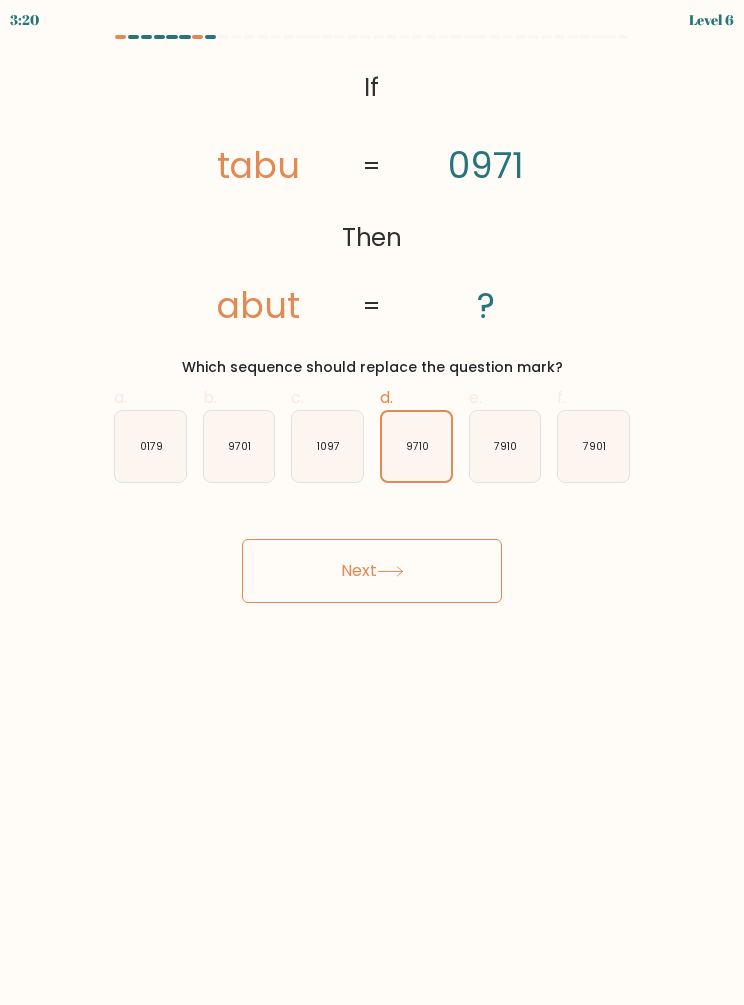 click on "Next" at bounding box center (372, 571) 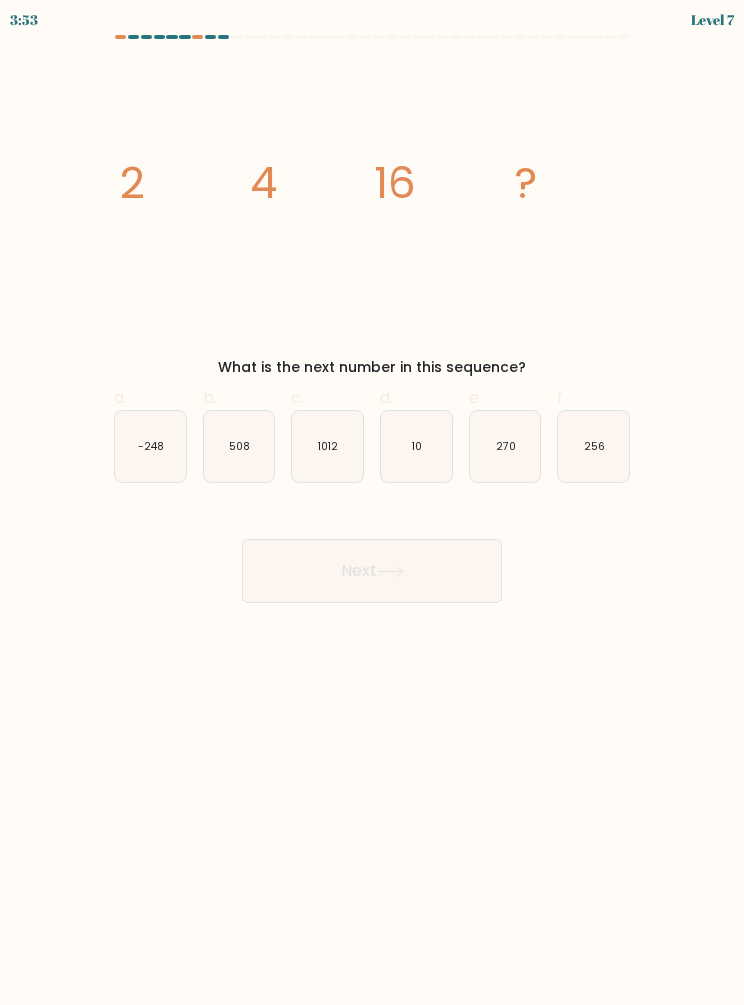 click on "256" 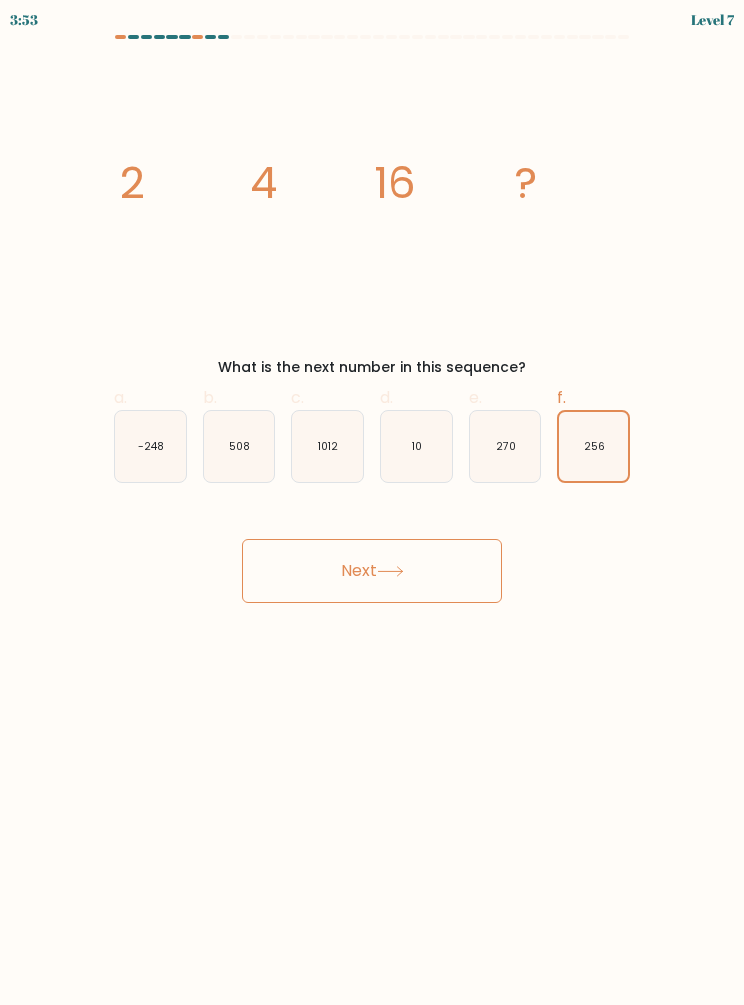 click on "Next" at bounding box center [372, 571] 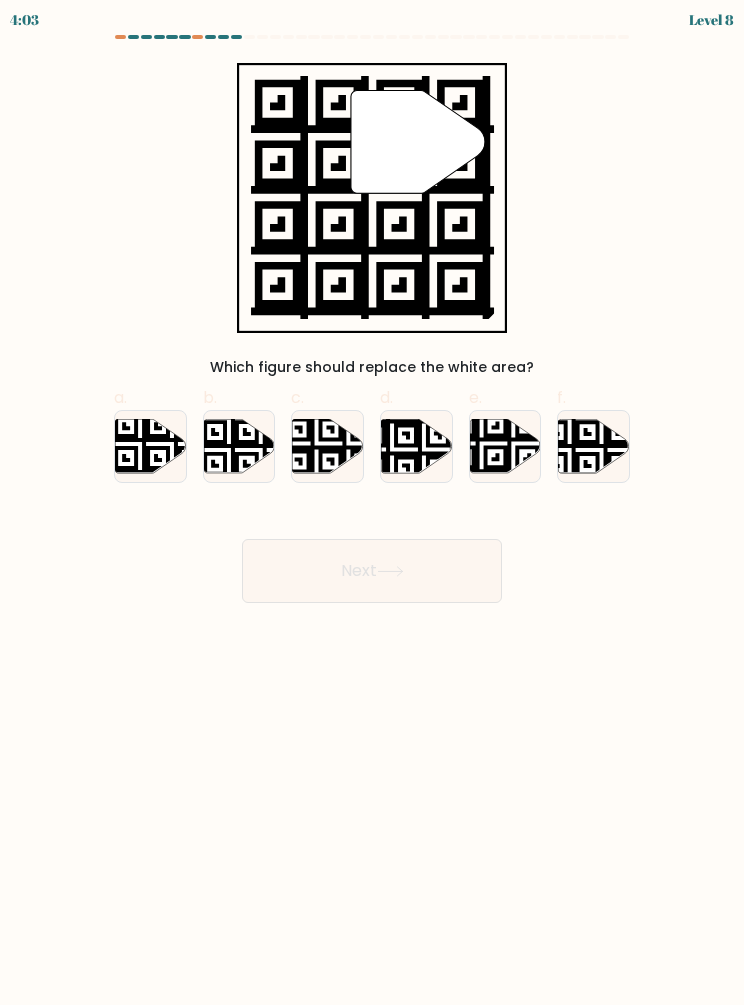 click 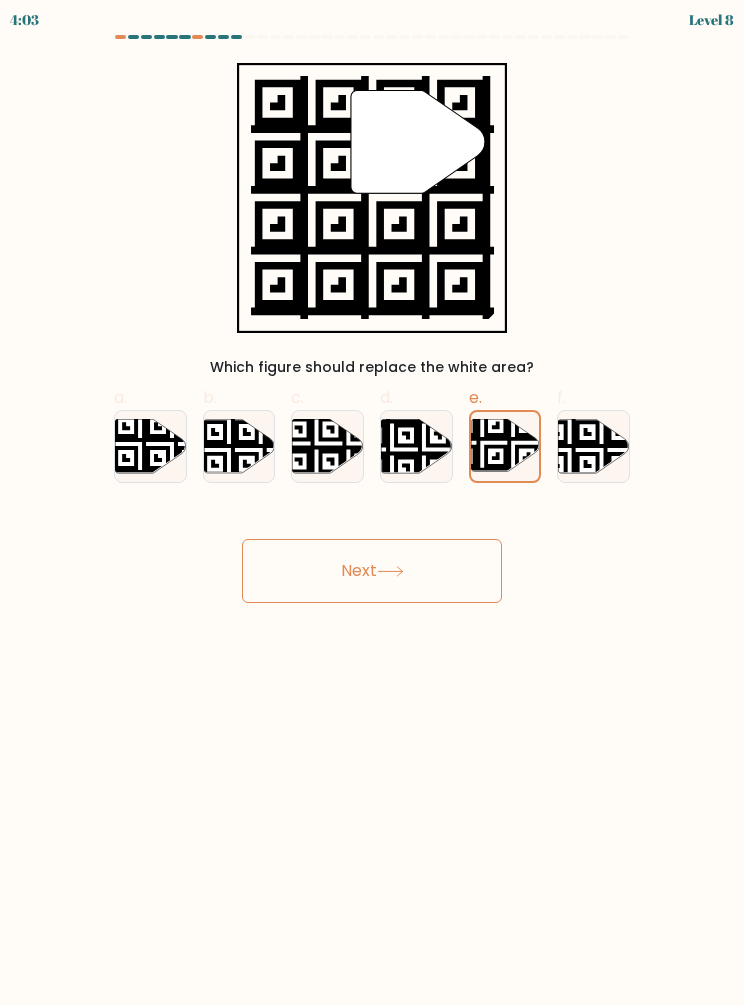 click on "Next" at bounding box center [372, 571] 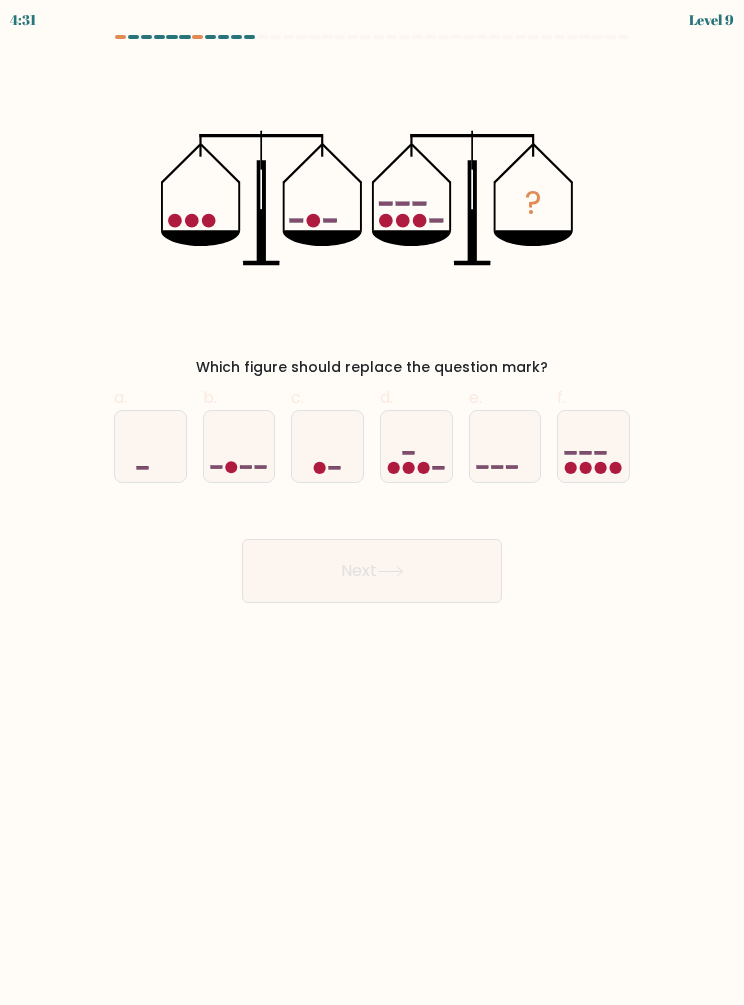 click 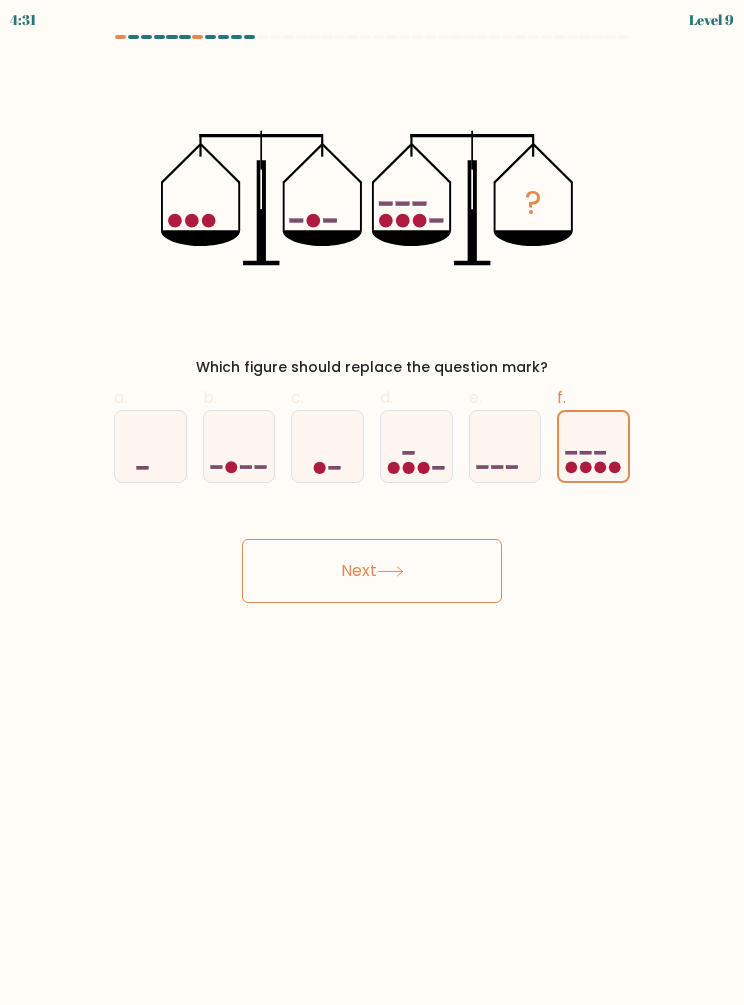 click on "Next" at bounding box center [372, 571] 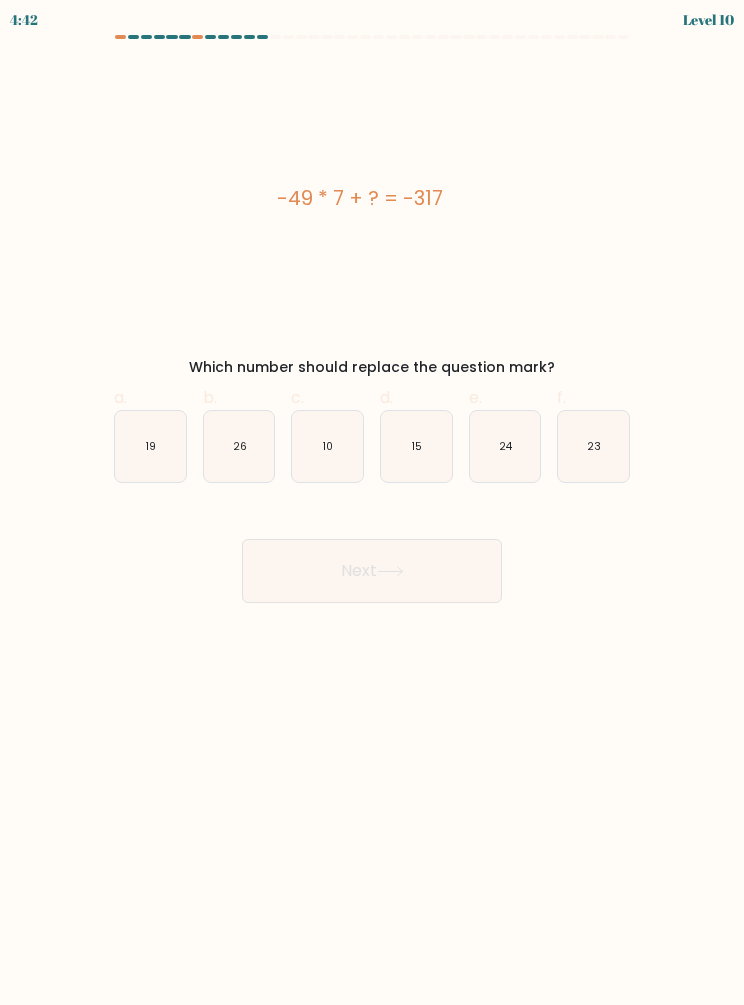 click on "26" 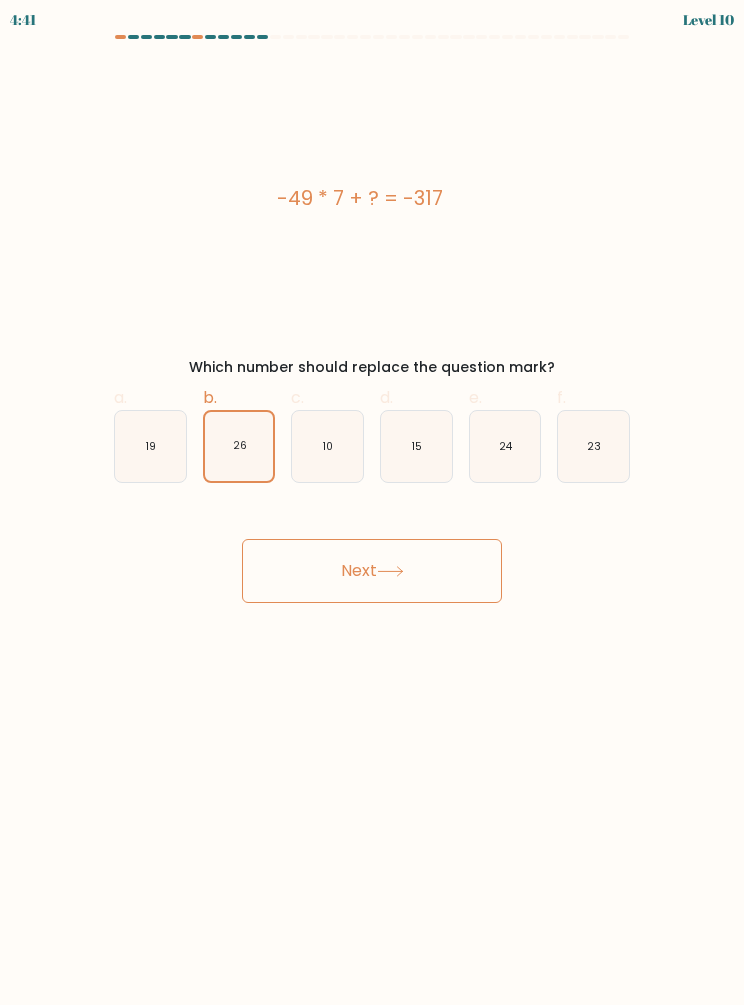 click on "Next" at bounding box center (372, 571) 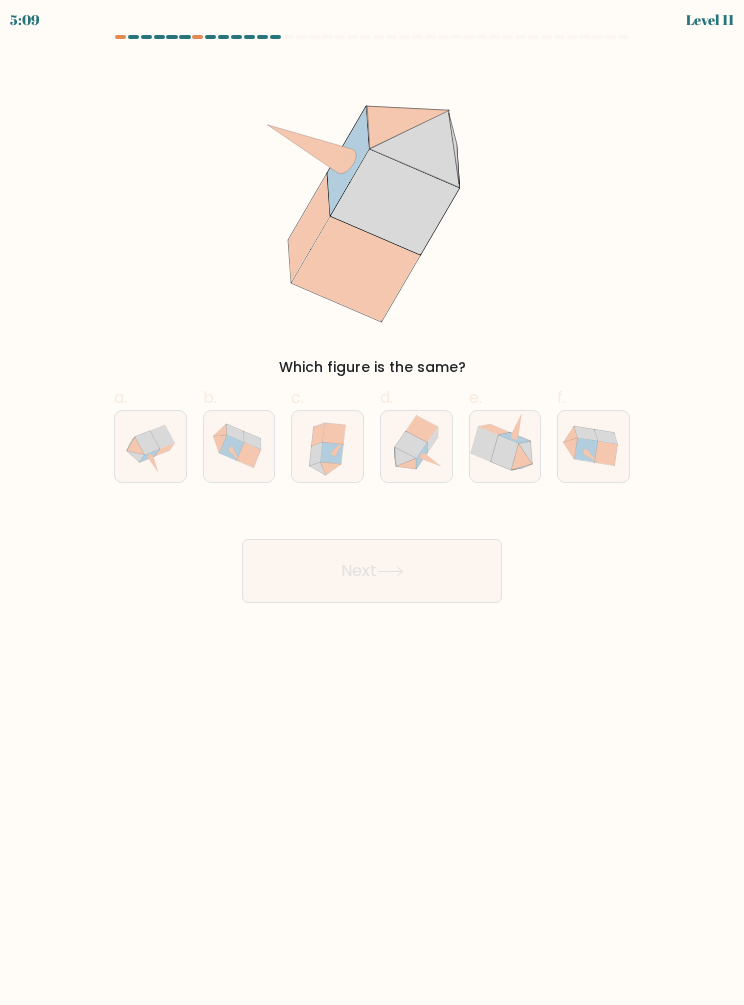 click 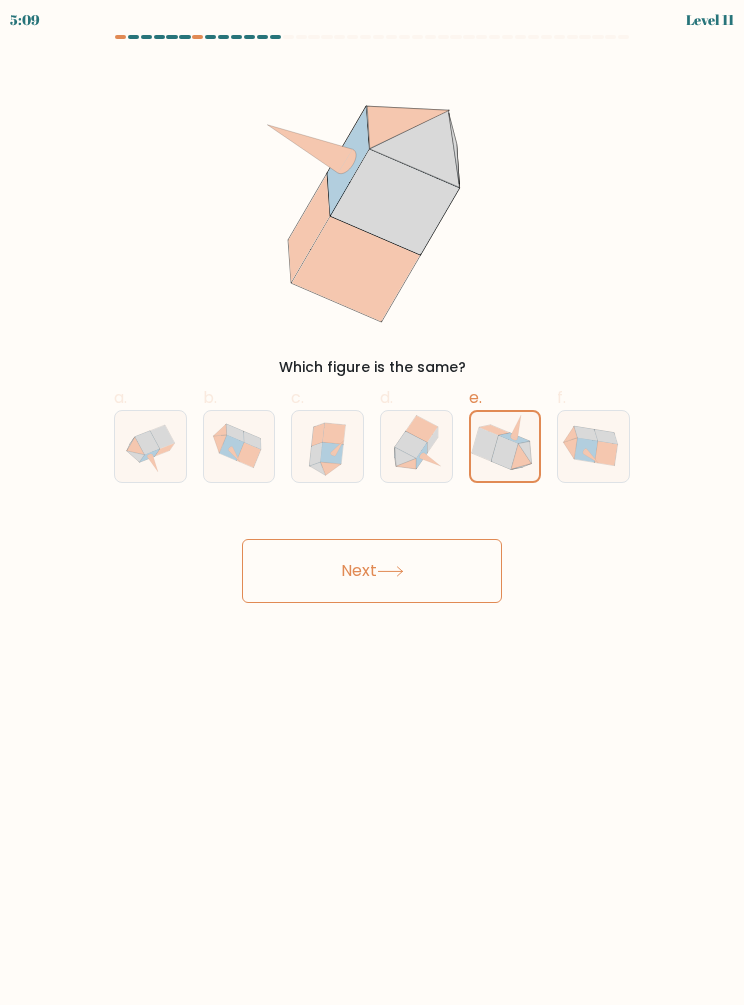 click on "Next" at bounding box center [372, 571] 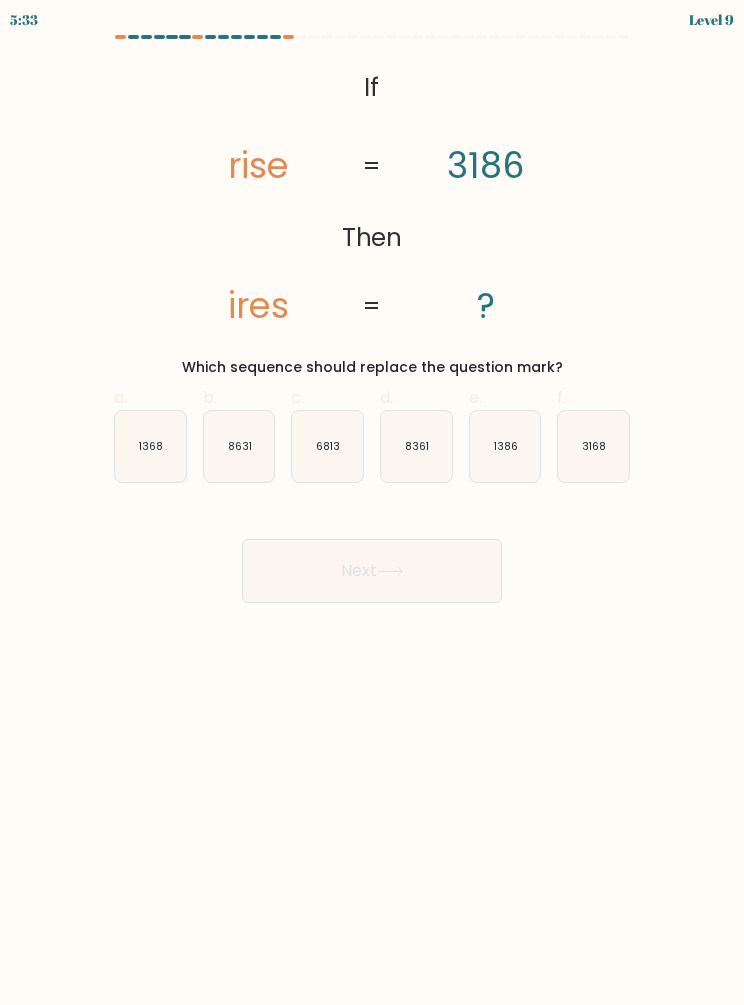 click on "1368" 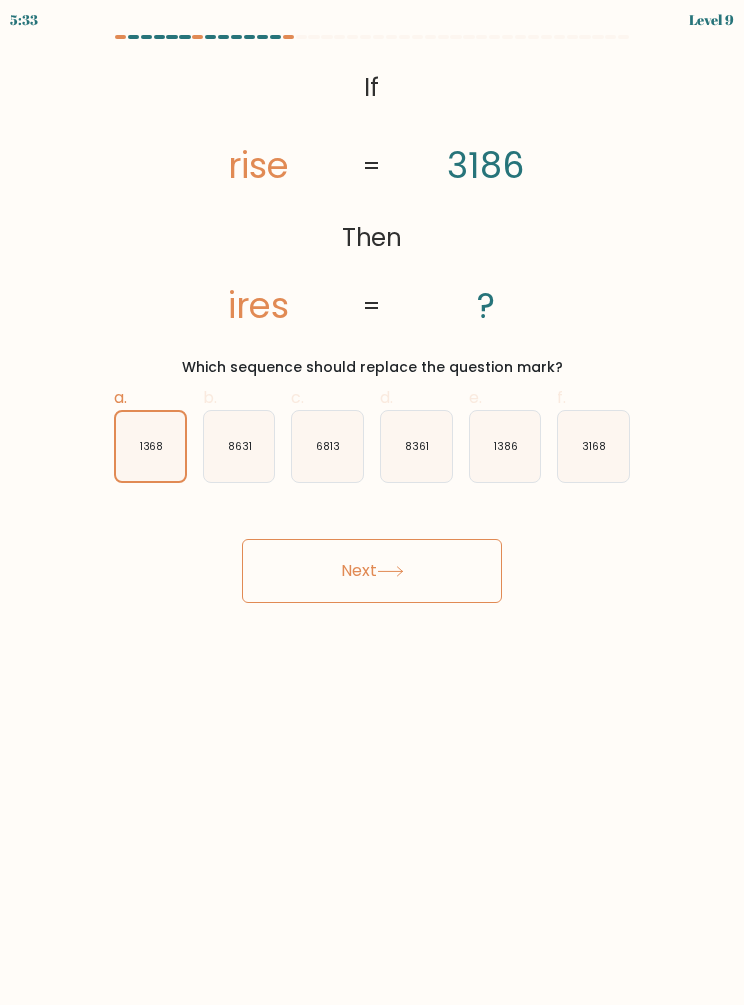 click on "Next" at bounding box center [372, 571] 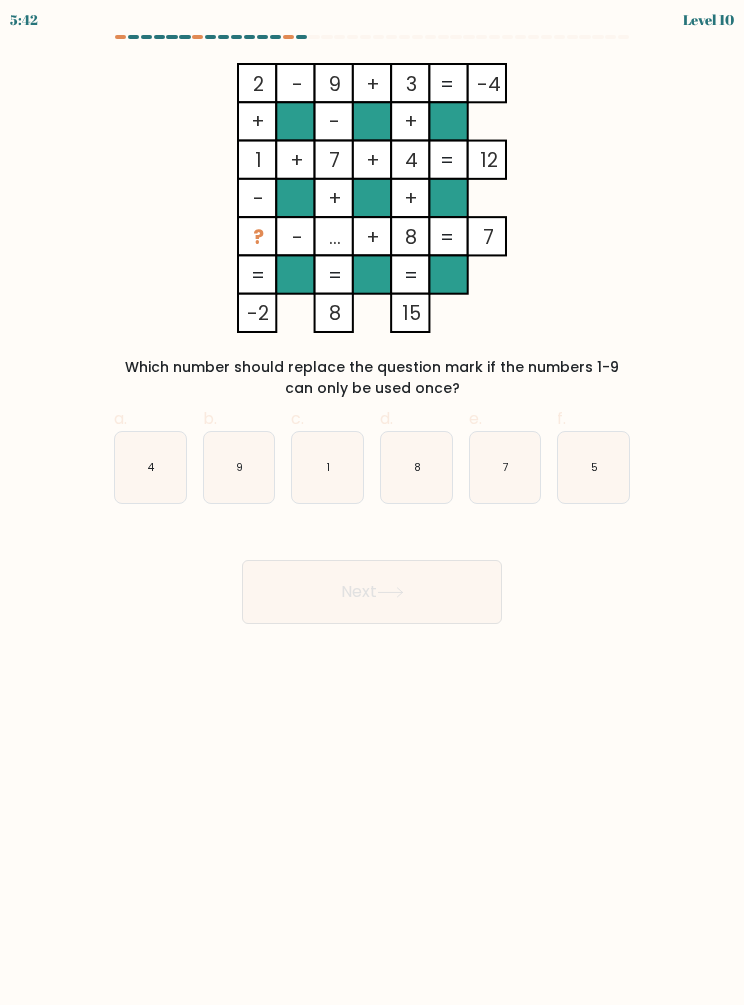 click on "5" 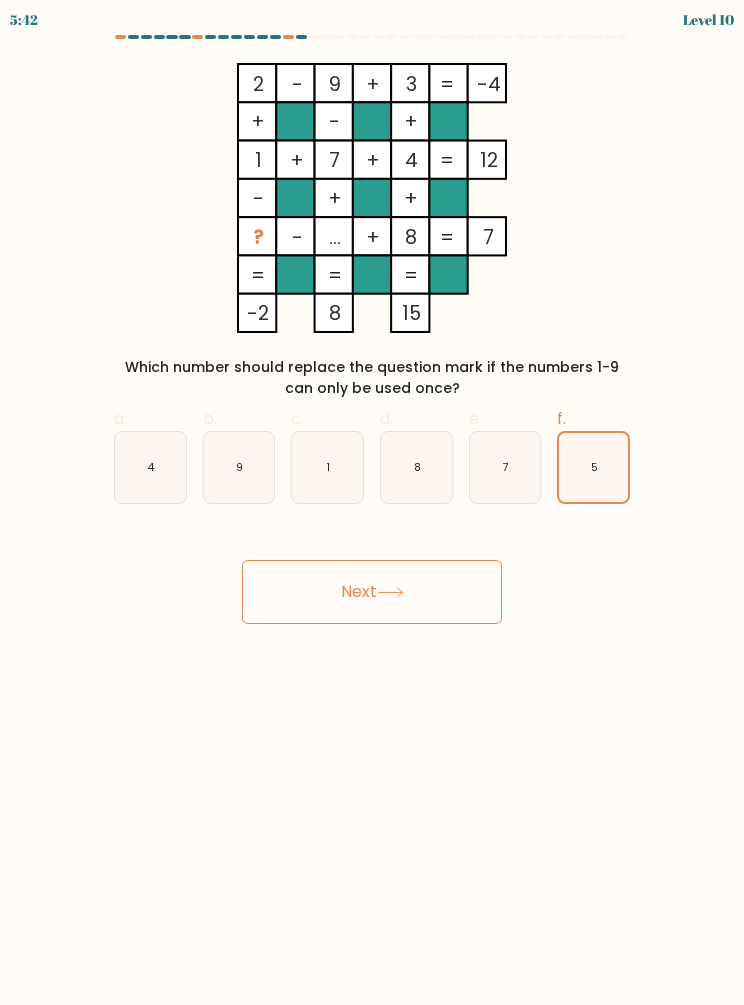 click on "Next" at bounding box center [372, 592] 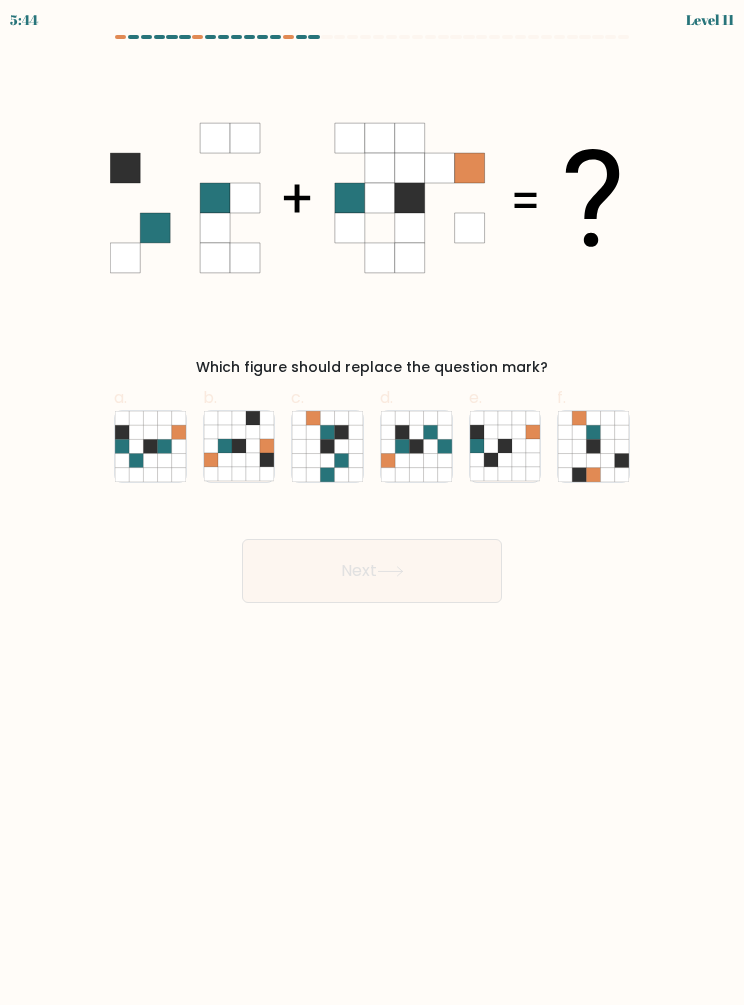 click 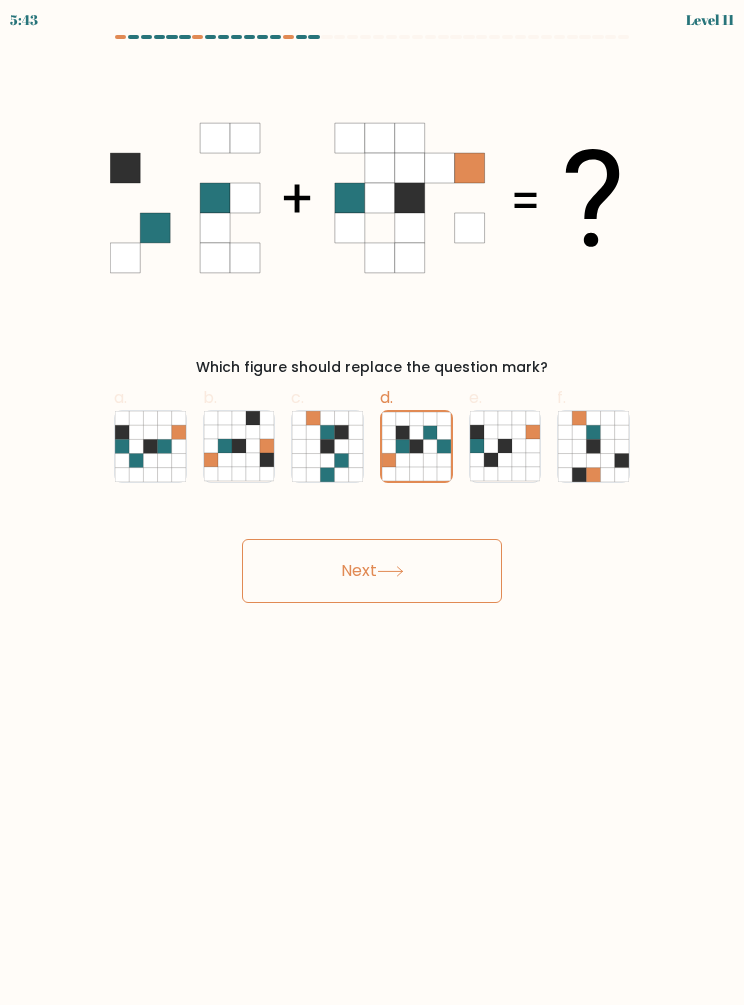 click on "Next" at bounding box center (372, 571) 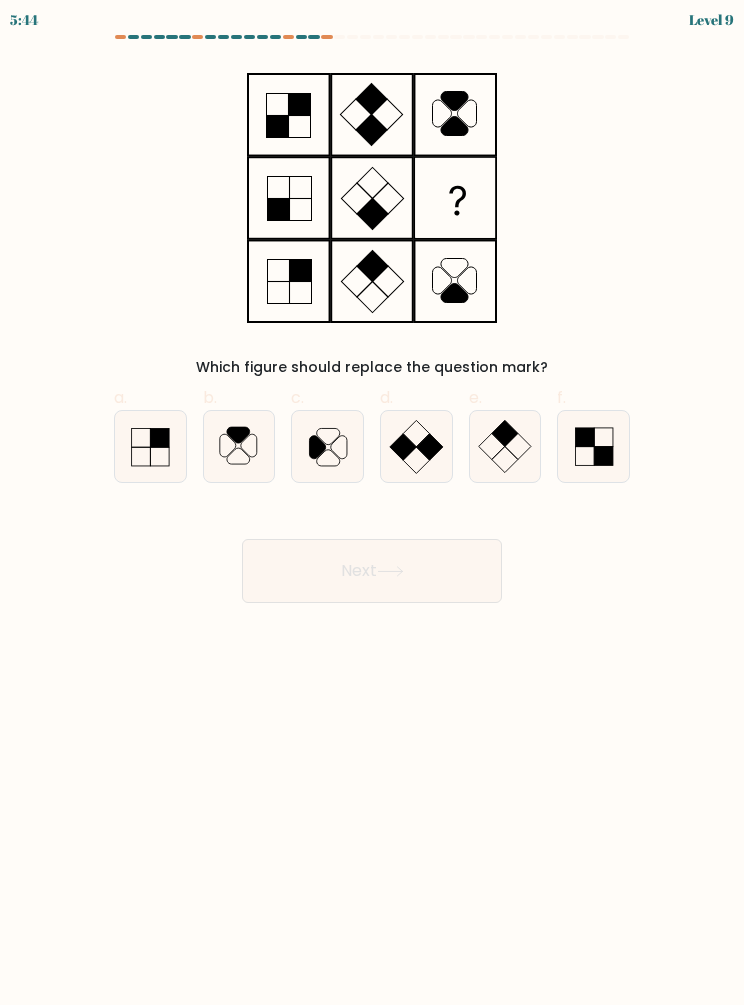 click 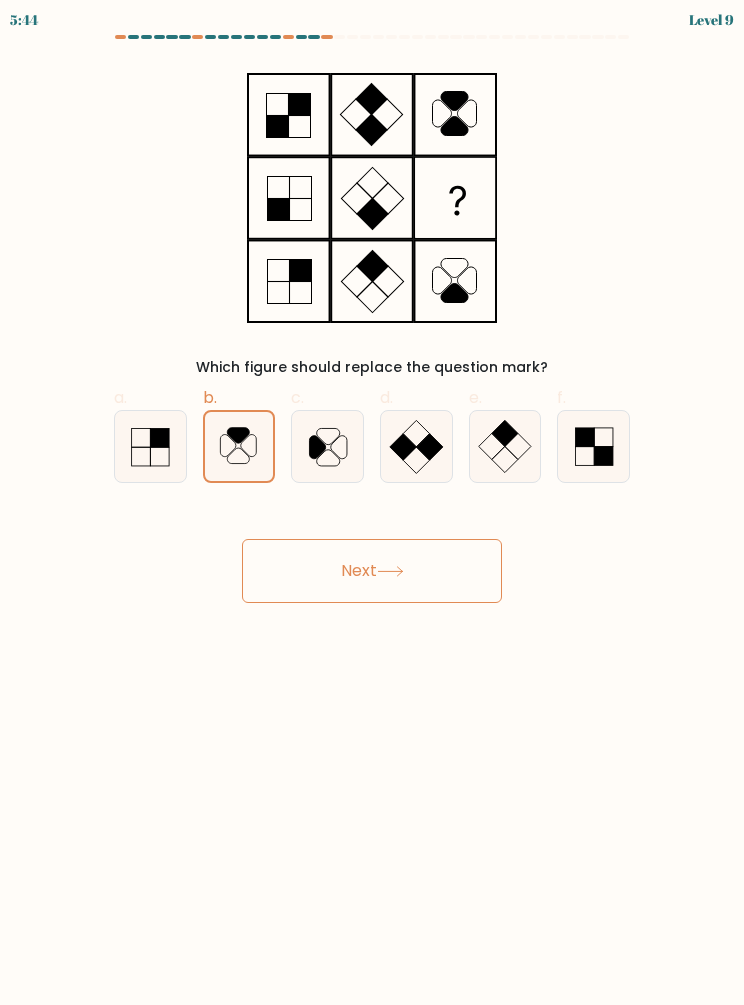 click on "Next" at bounding box center [372, 571] 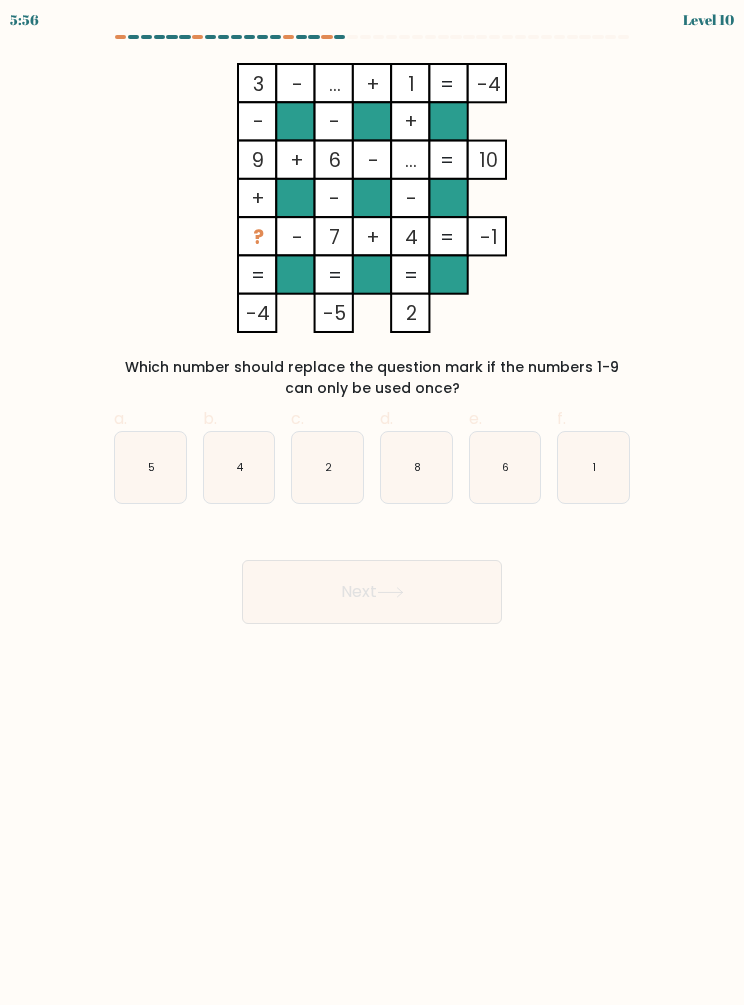 click on "8" 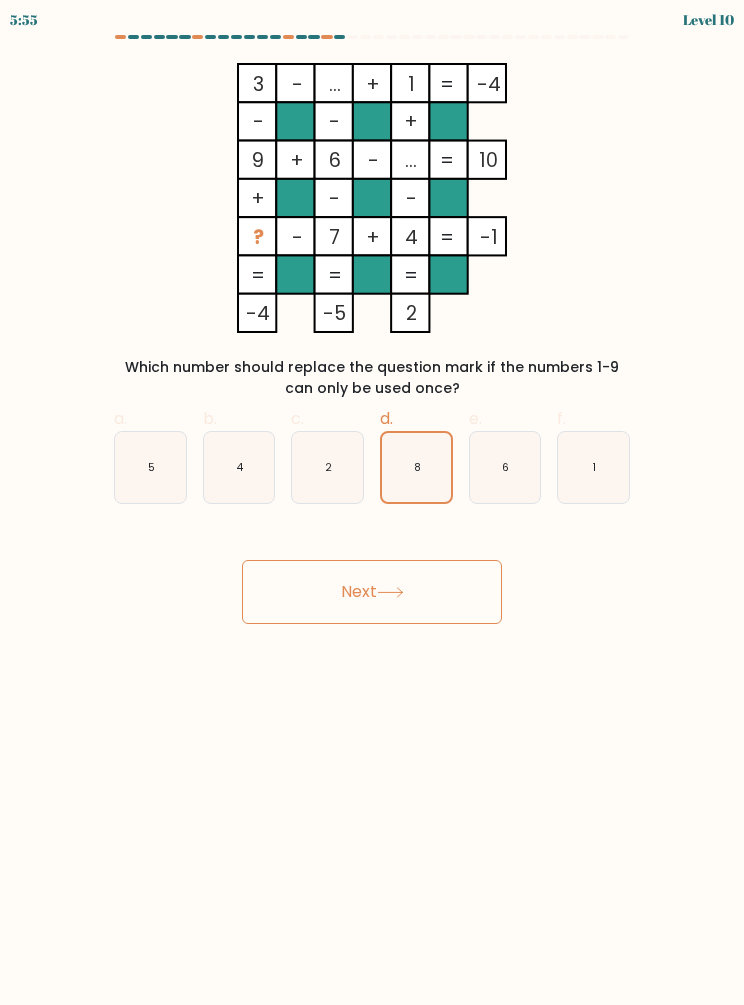 click on "Next" at bounding box center [372, 592] 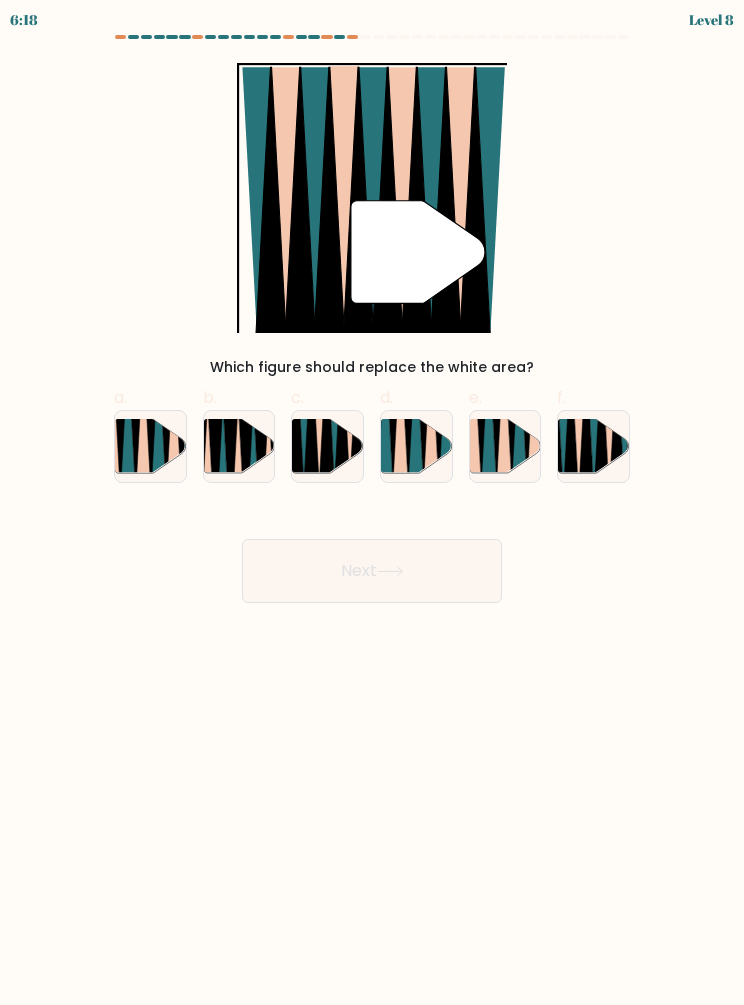 click 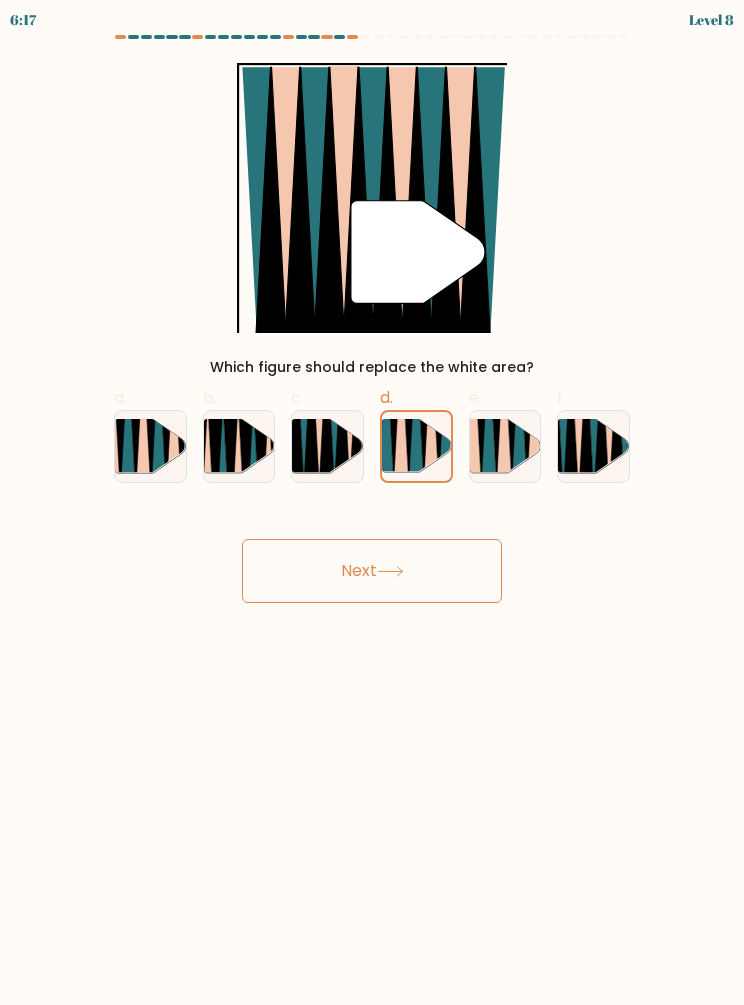 click on "Next" at bounding box center [372, 571] 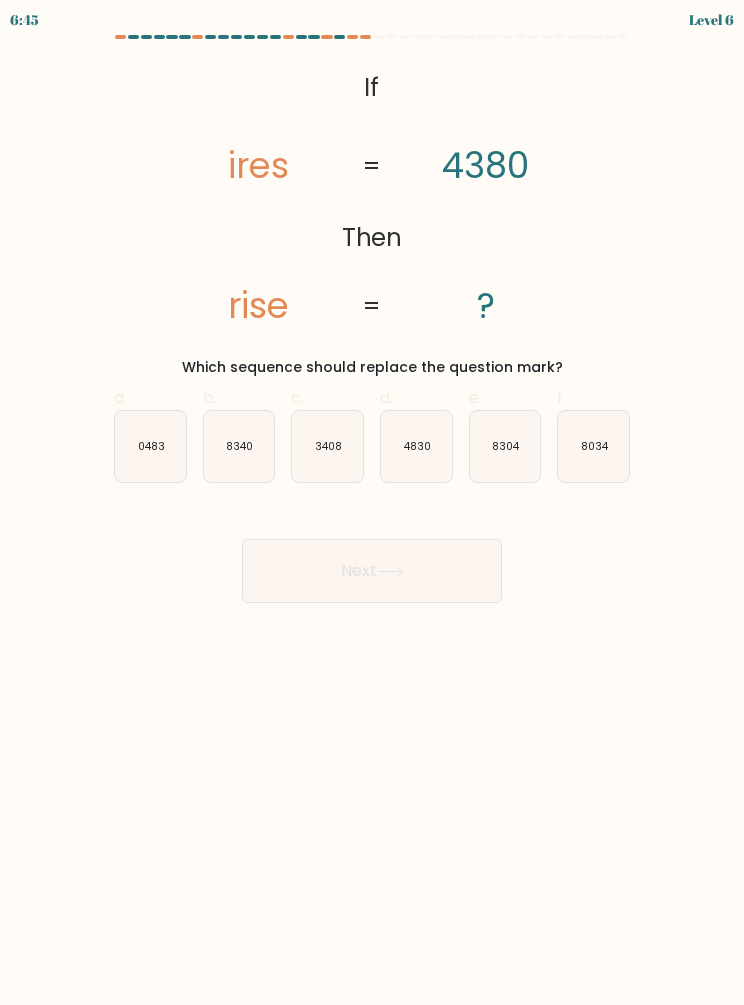 click on "3408" 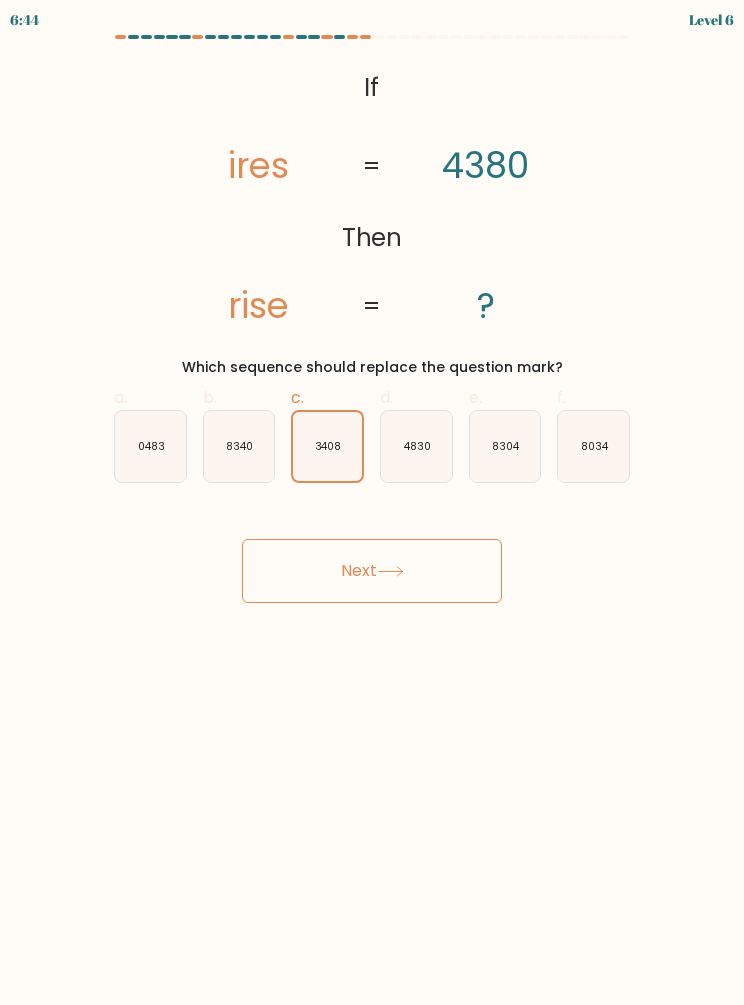 click on "Next" at bounding box center [372, 571] 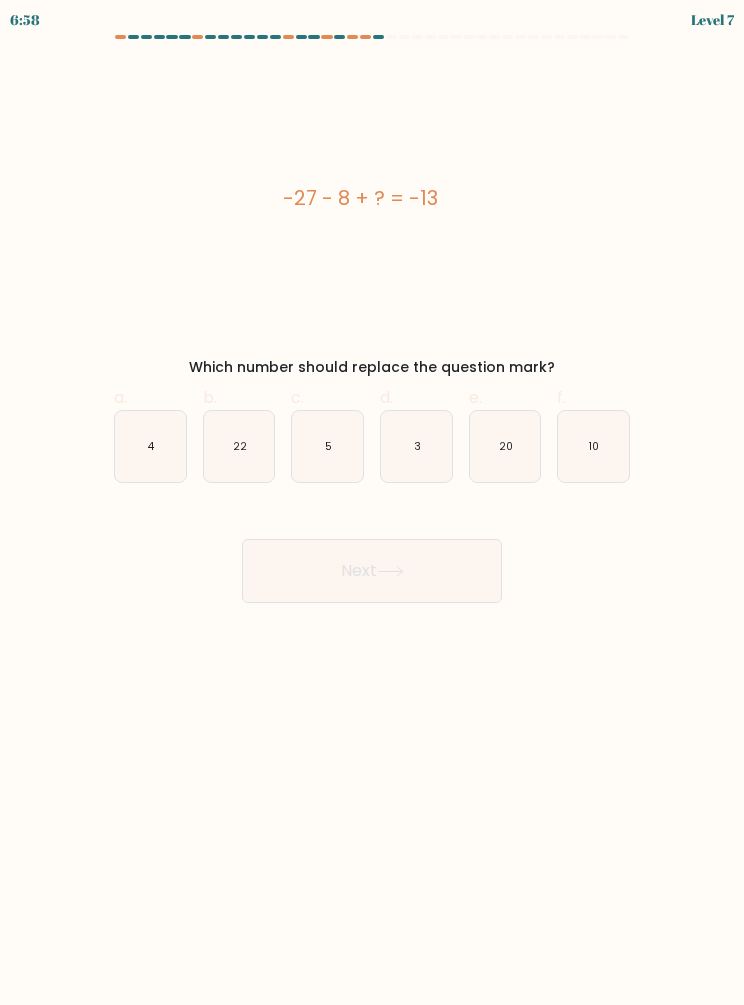 click on "22" 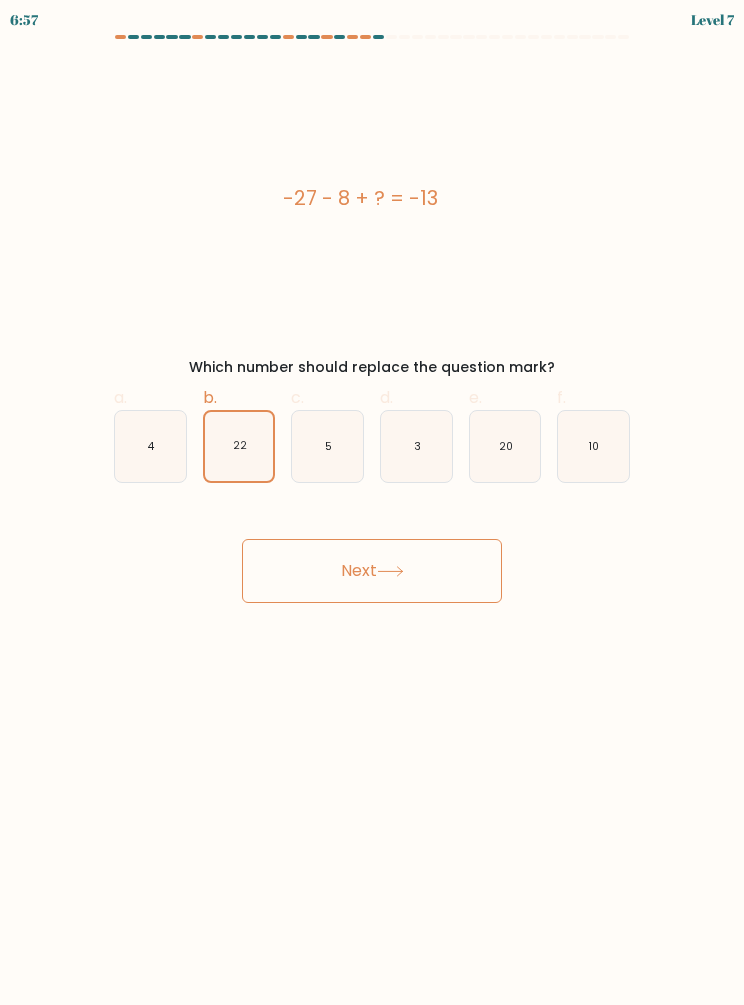 click on "Next" at bounding box center [372, 571] 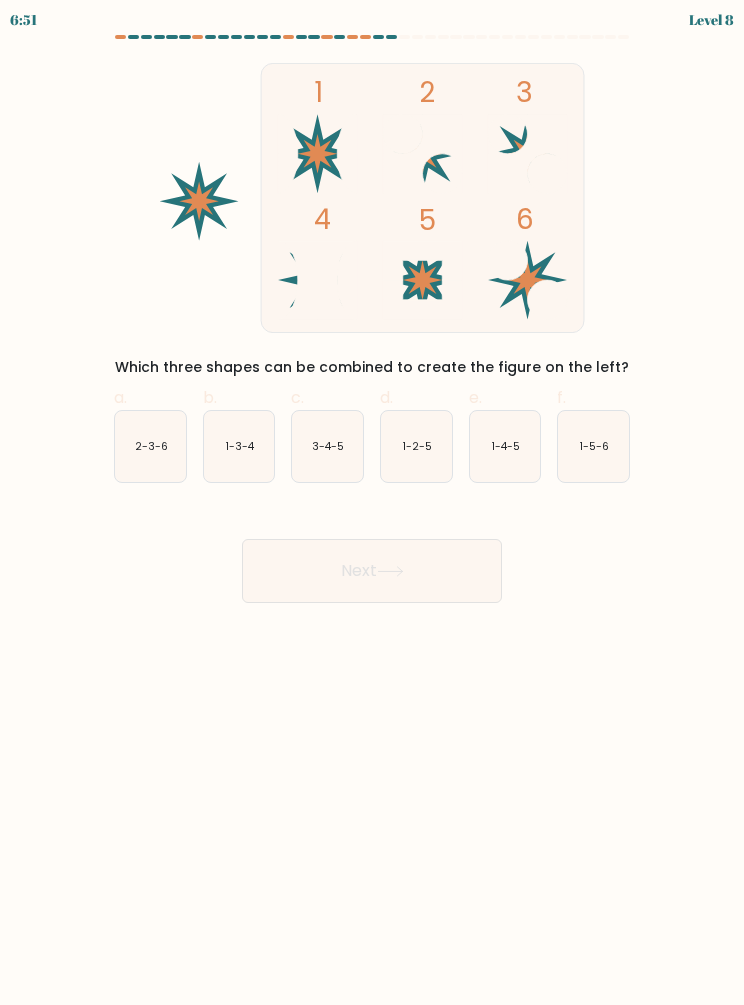 click on "1-3-4" 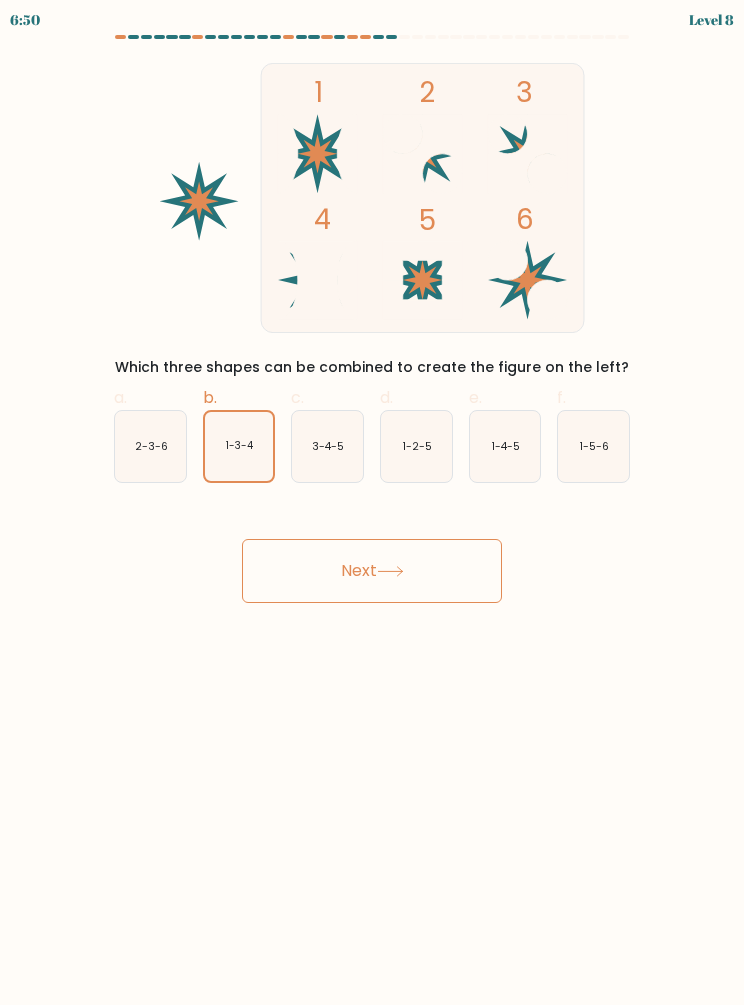 click on "Next" at bounding box center (372, 571) 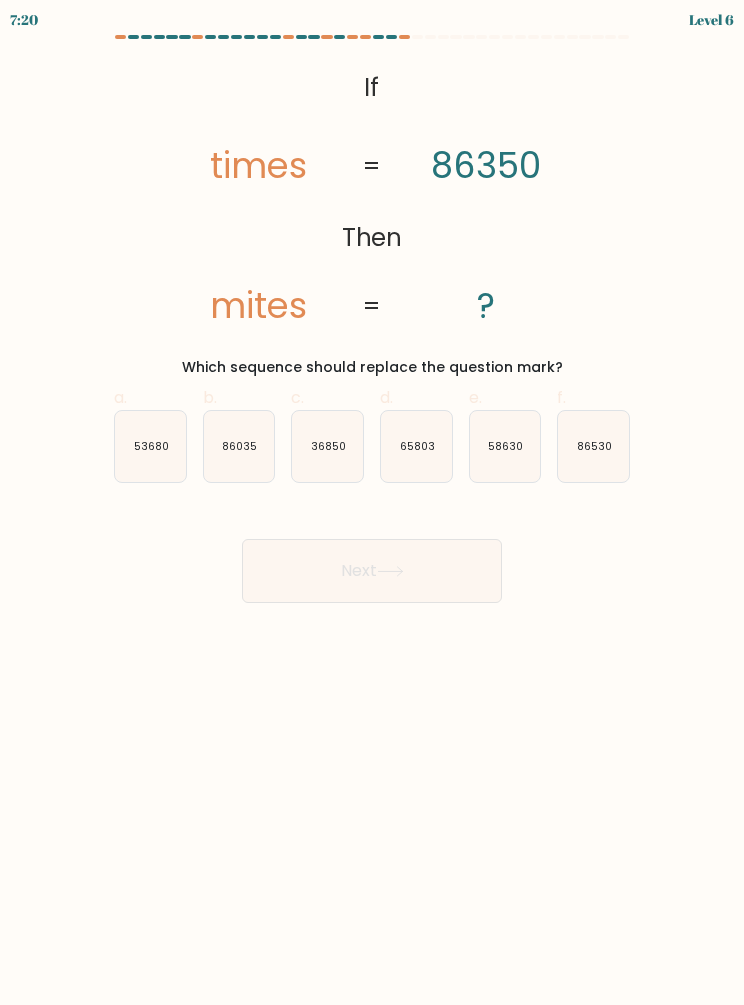 click on "36850" 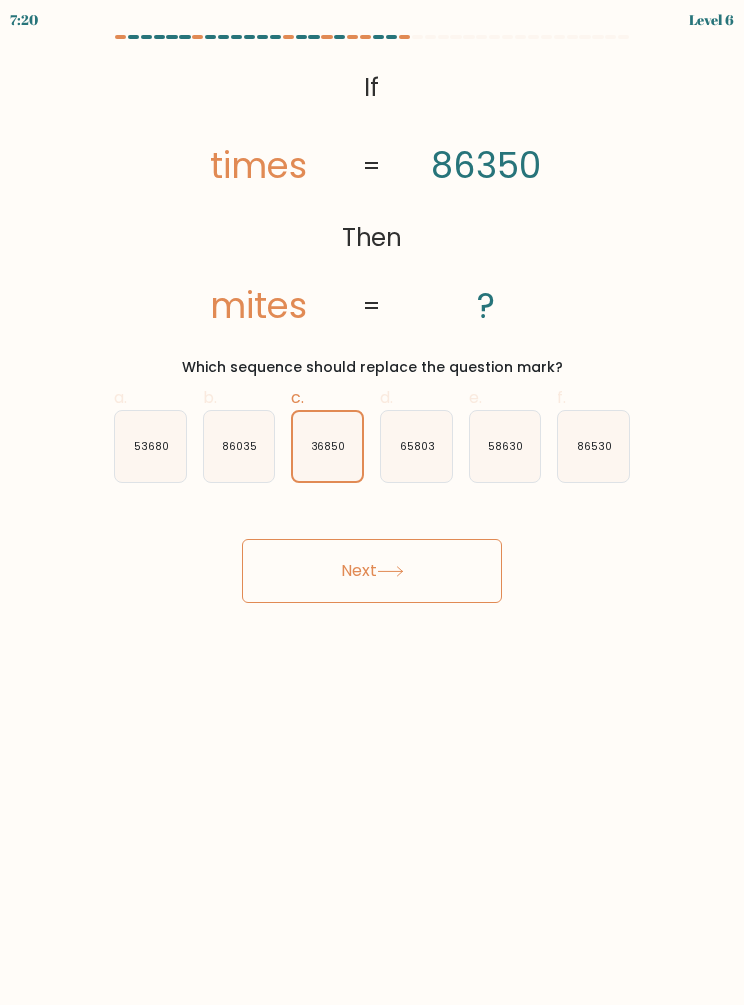 click on "Next" at bounding box center (372, 571) 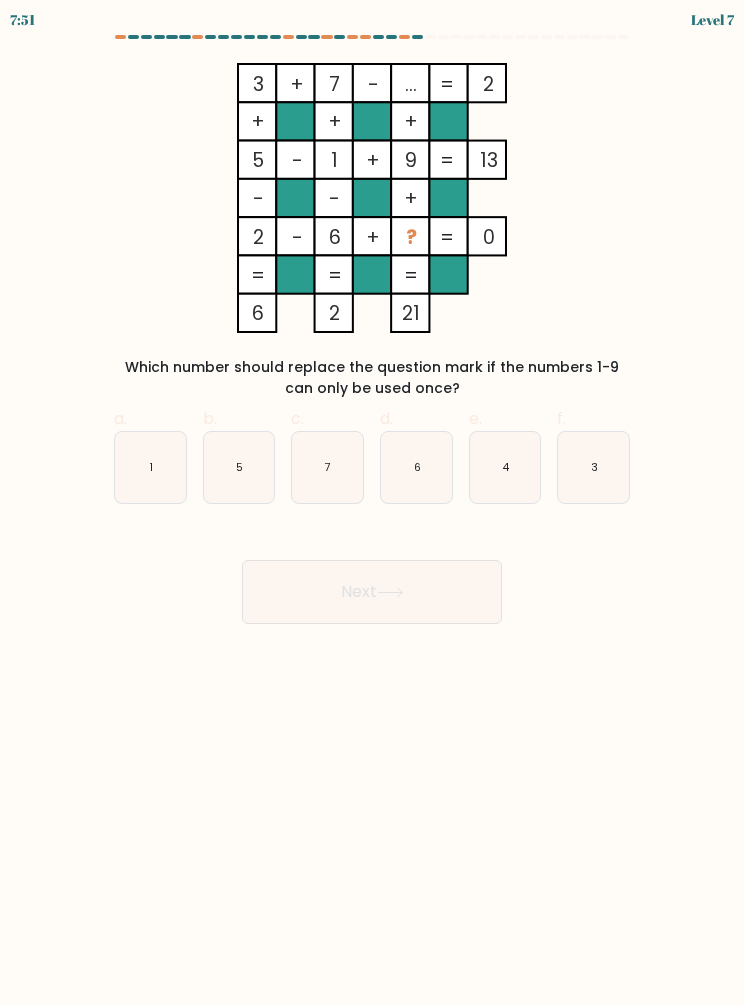 click on "3" 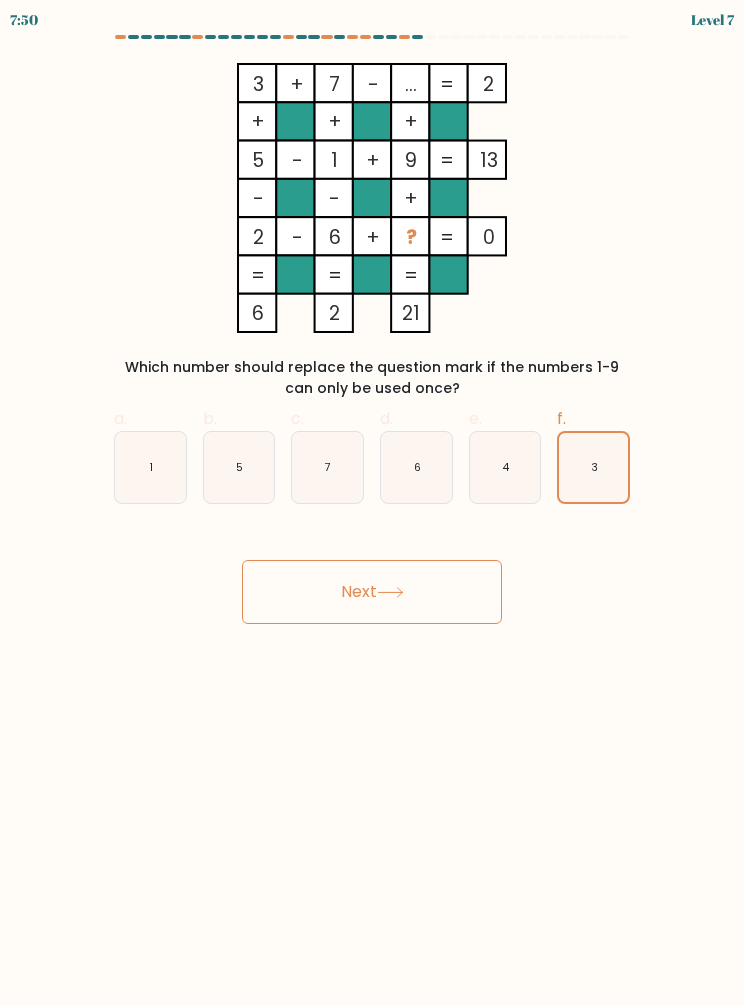 click on "Next" at bounding box center [372, 592] 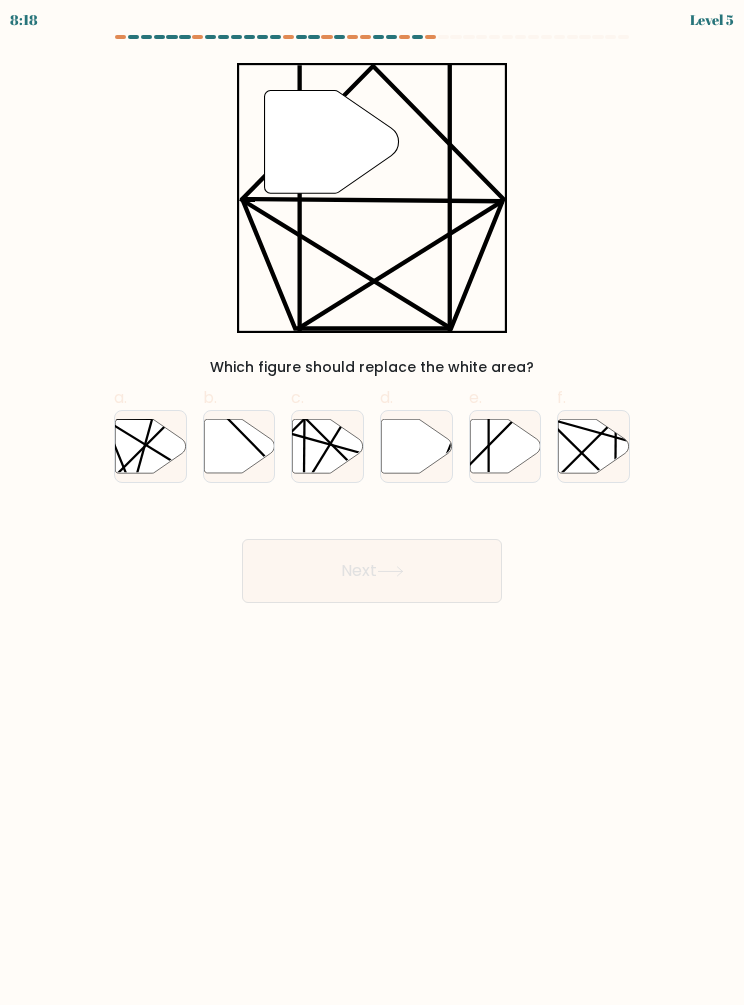 click 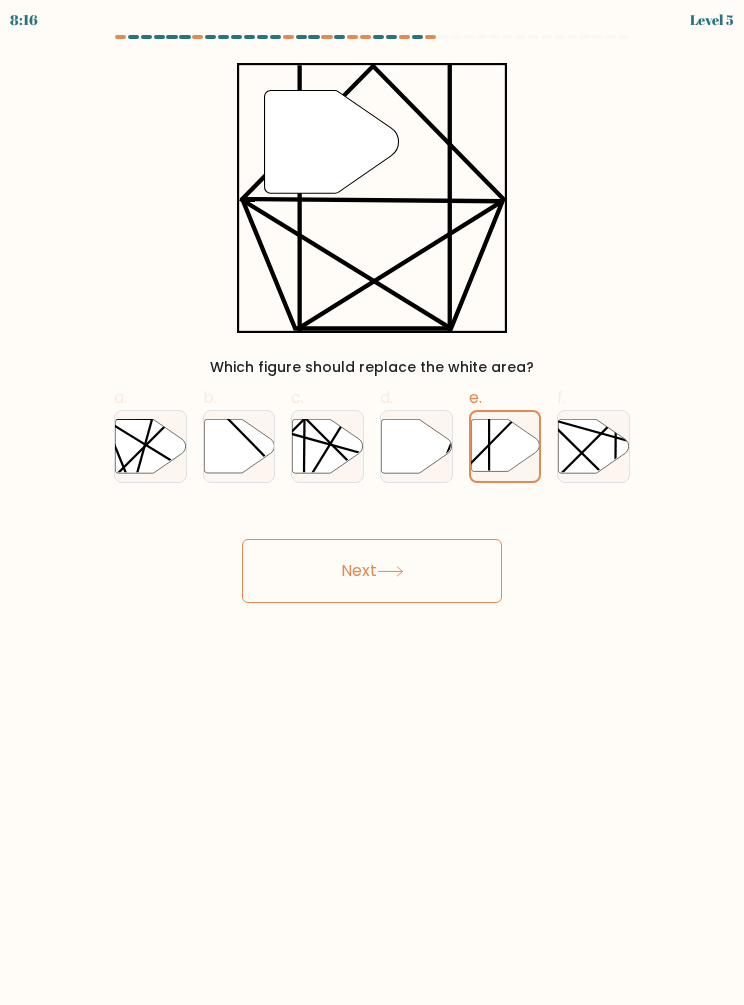 click on "Next" at bounding box center (372, 571) 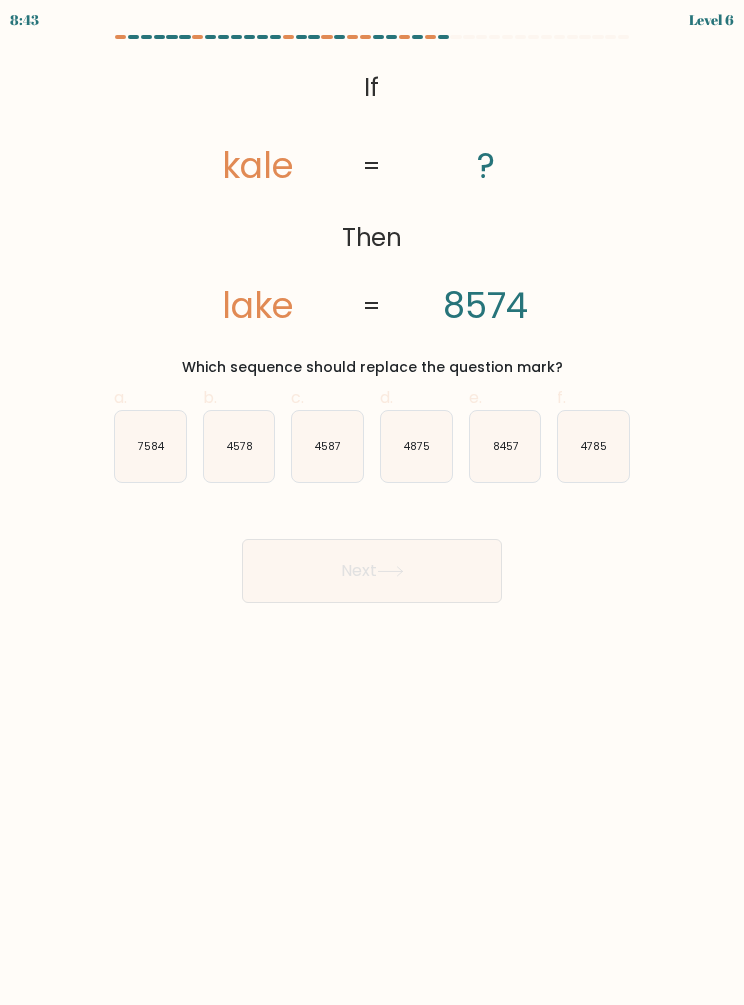 click on "7584" 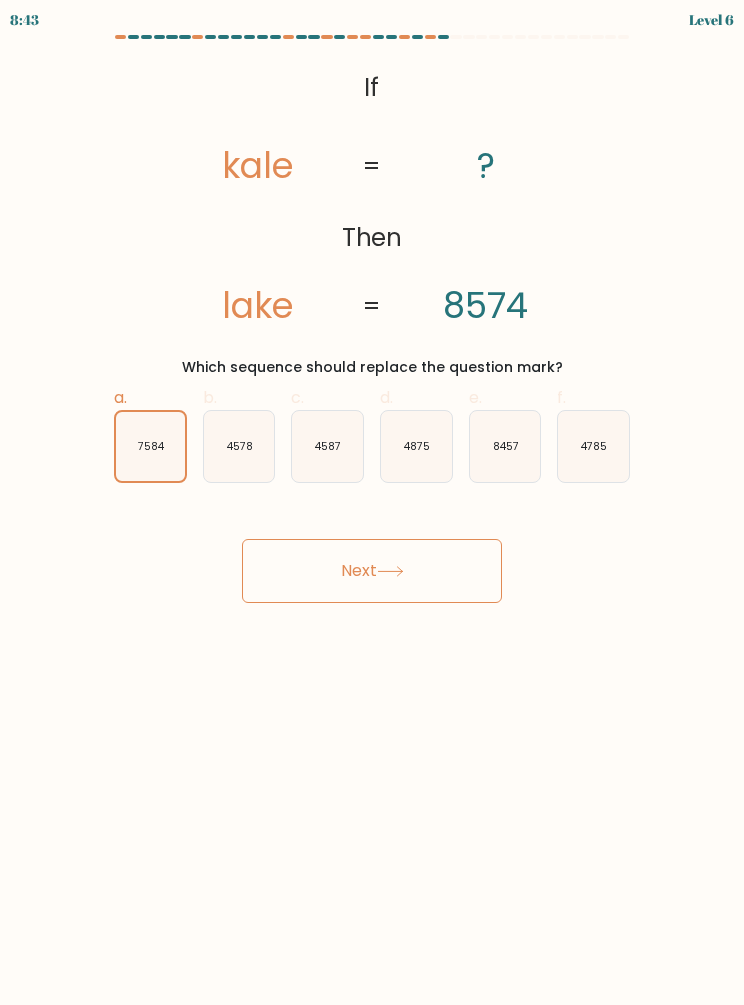 click on "Next" at bounding box center [372, 571] 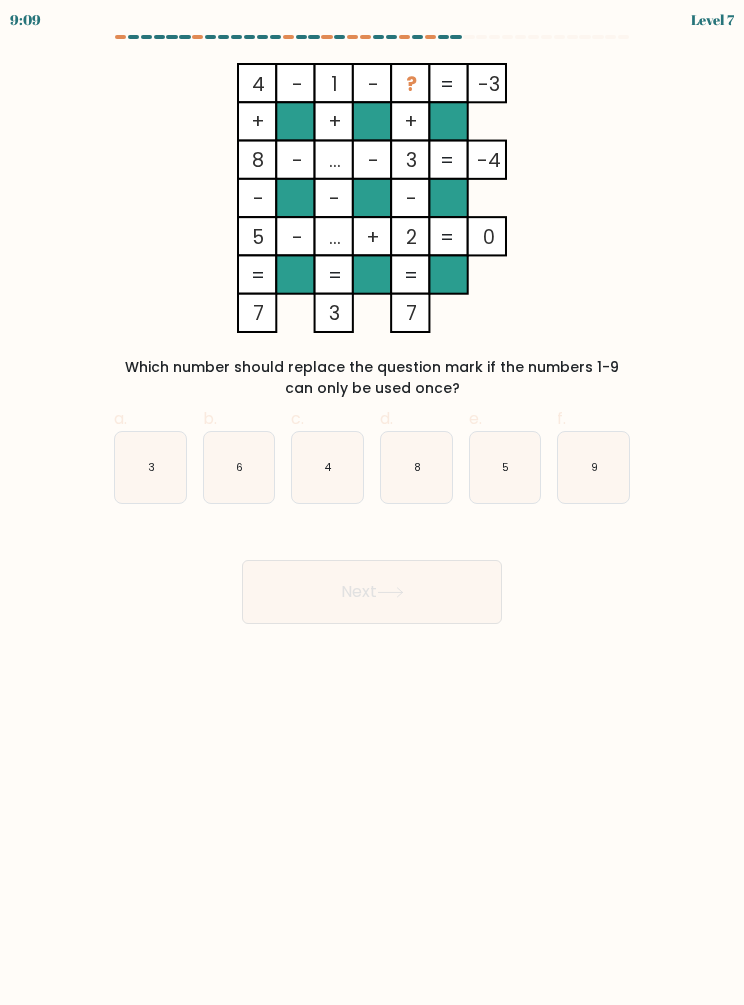 click on "6" 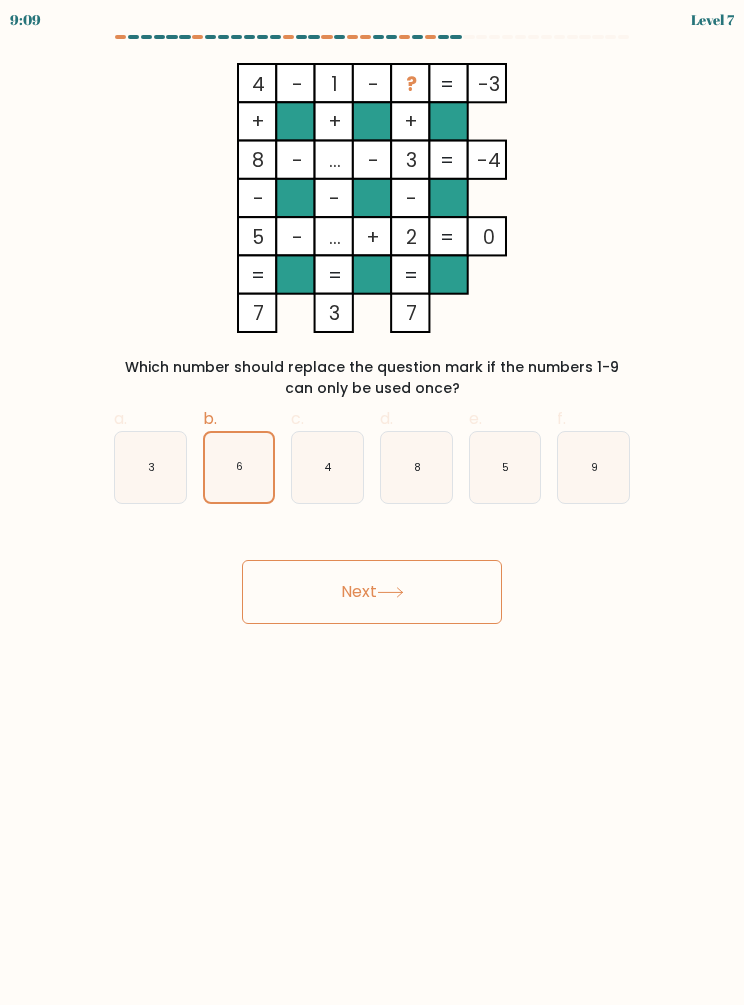 click on "Next" at bounding box center (372, 592) 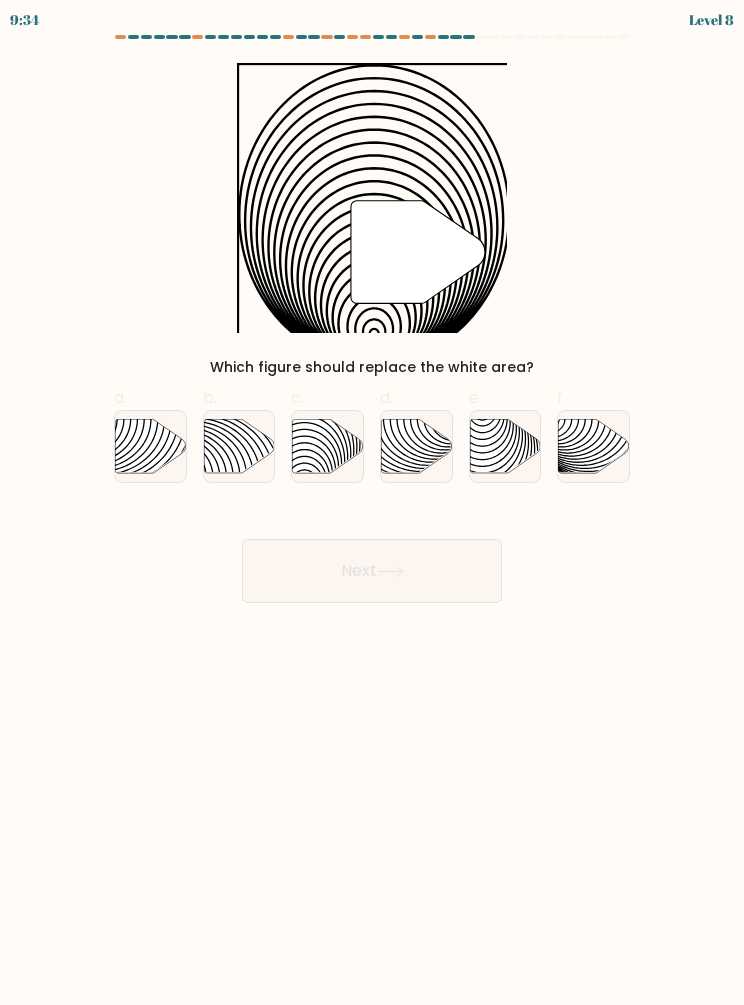 click 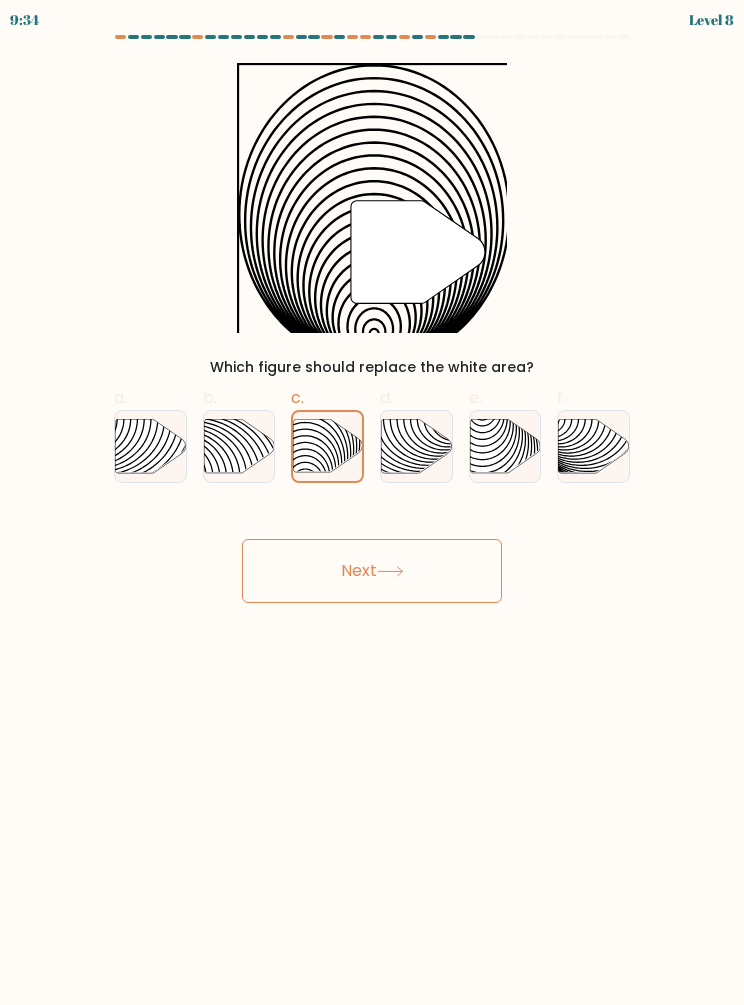 click on "Next" at bounding box center [372, 571] 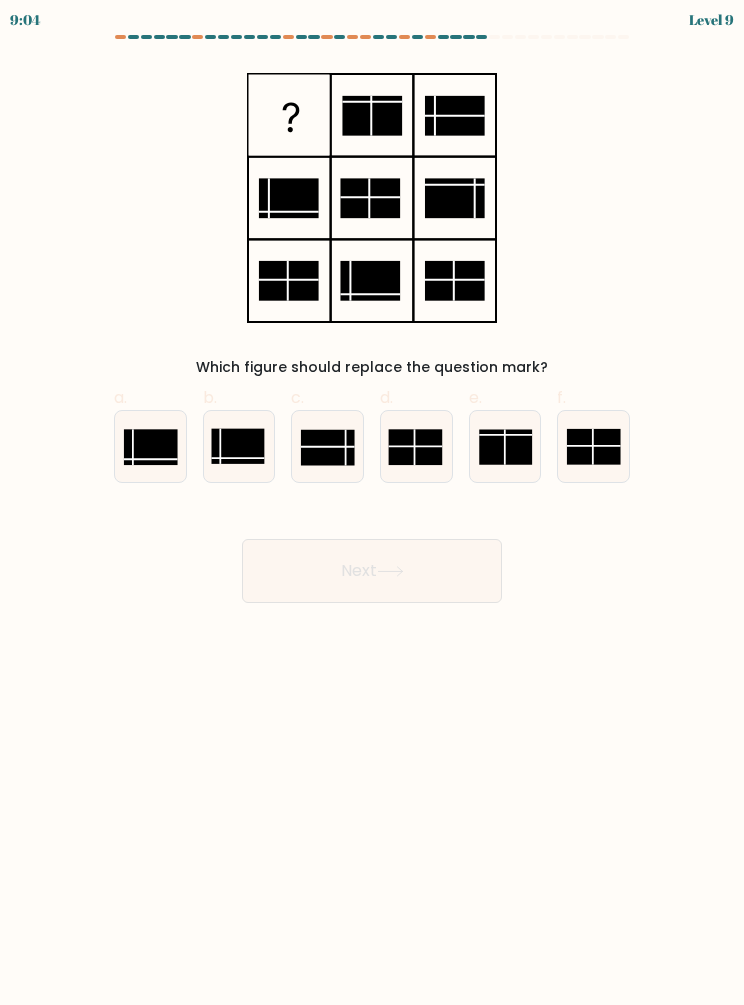 click 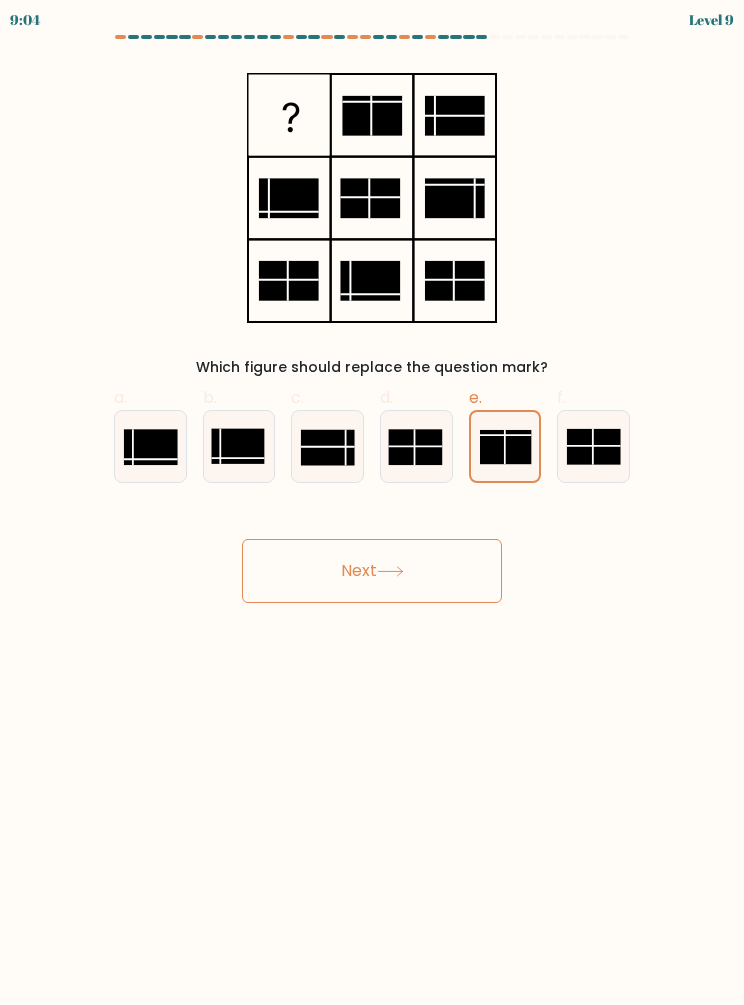 click on "Next" at bounding box center (372, 571) 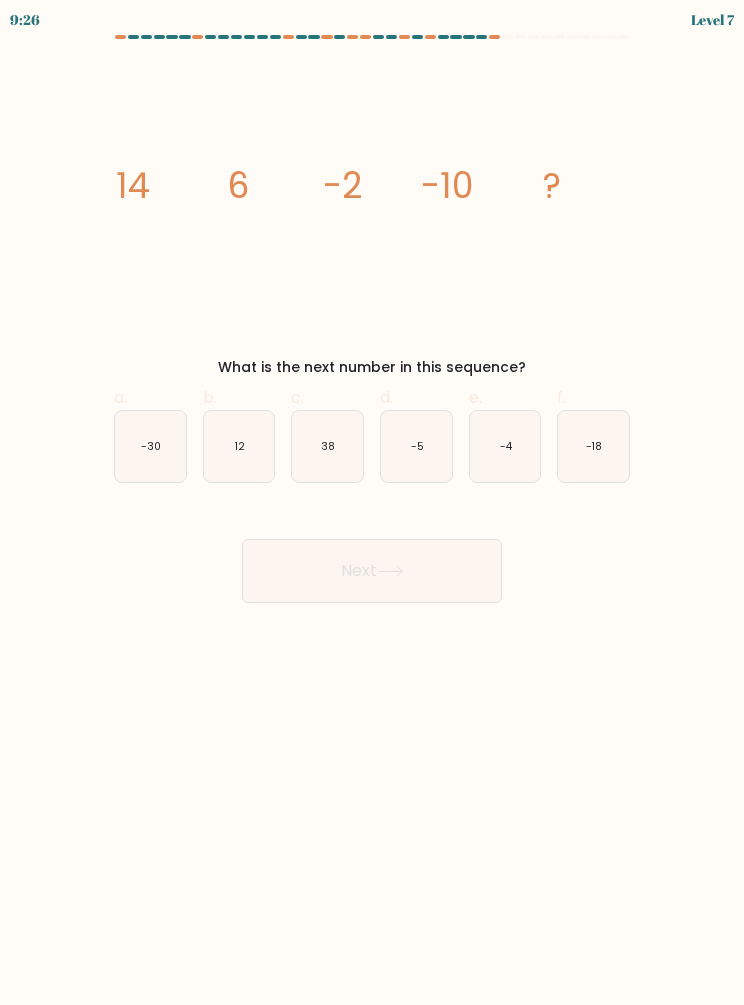 click on "-18" 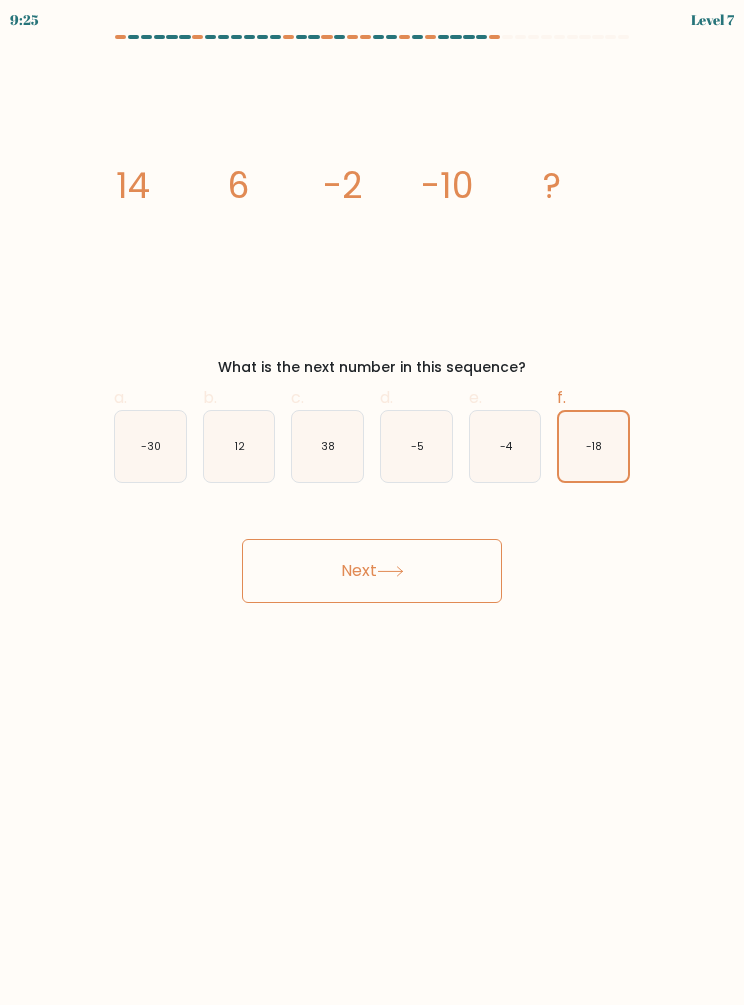 click on "Next" at bounding box center [372, 571] 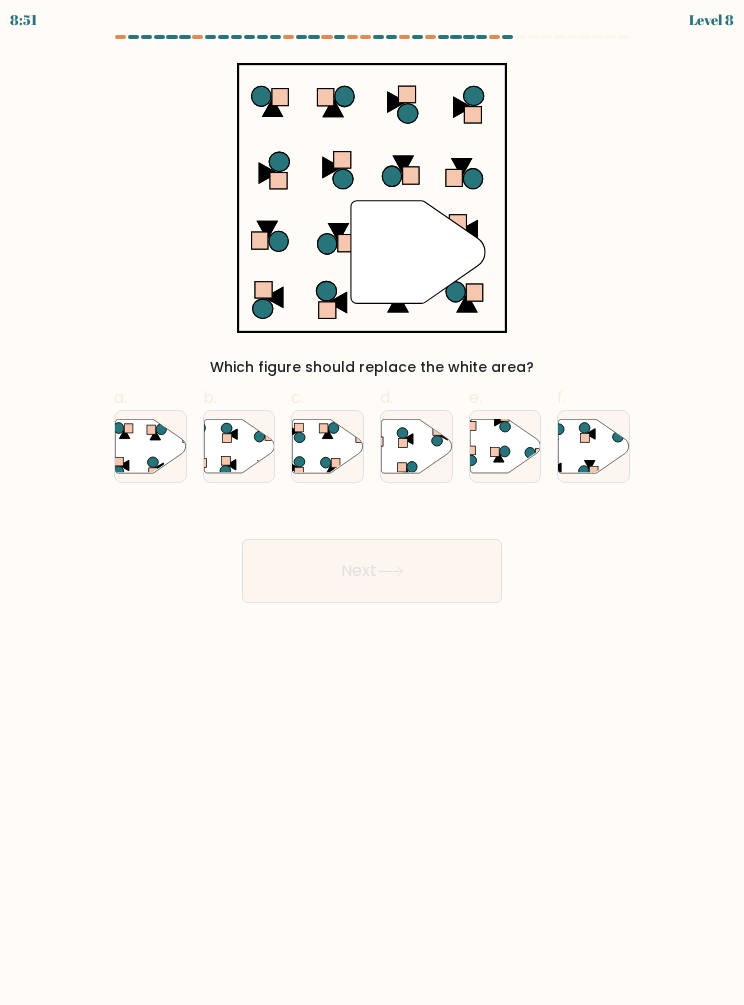 click on "d." at bounding box center (416, 434) 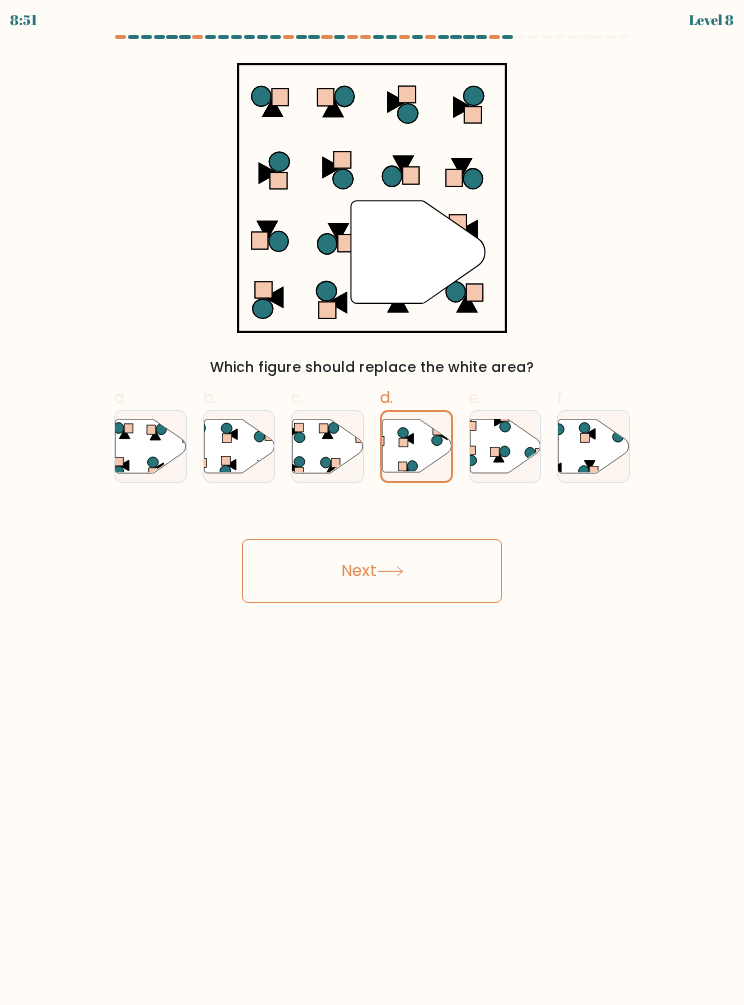 click 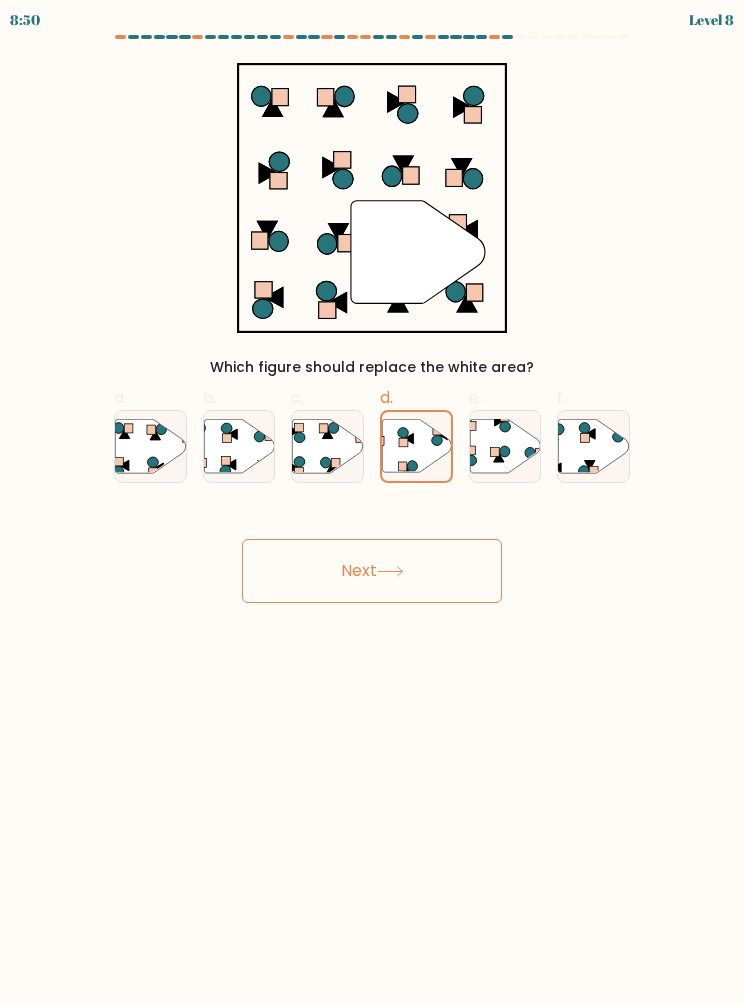 click on "Next" at bounding box center (372, 571) 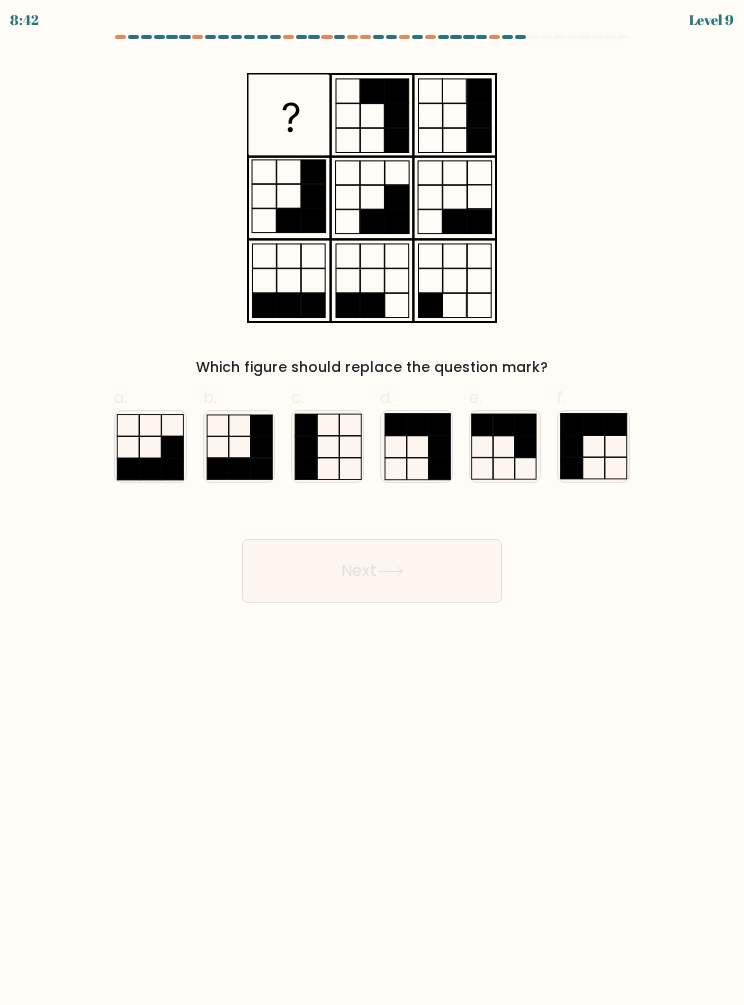 click 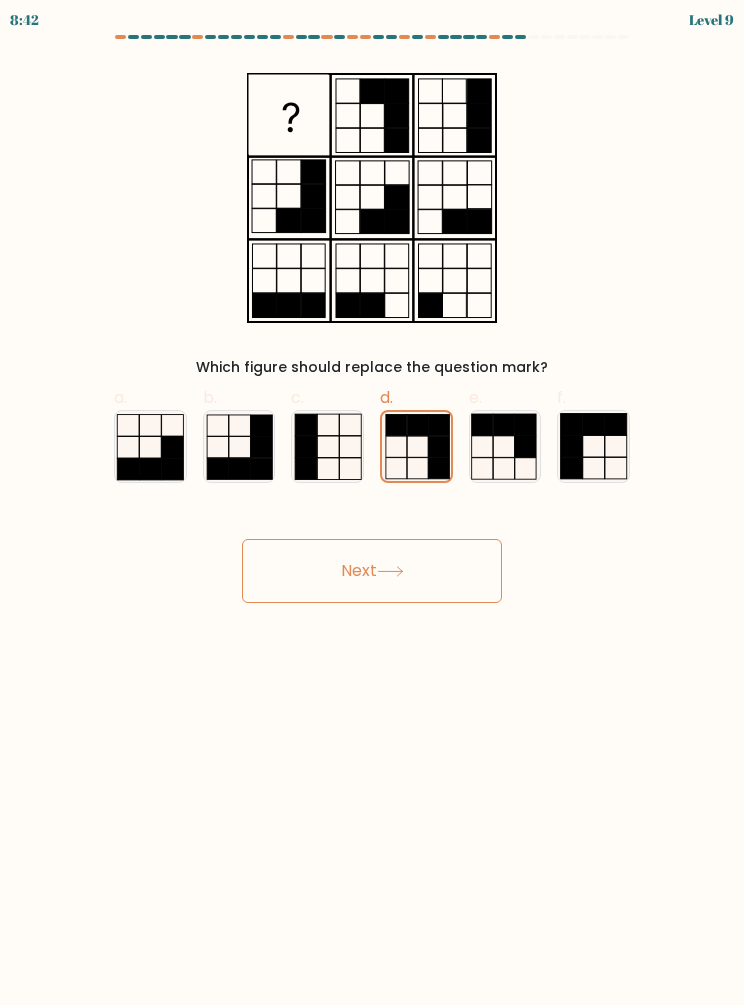 click on "Next" at bounding box center (372, 571) 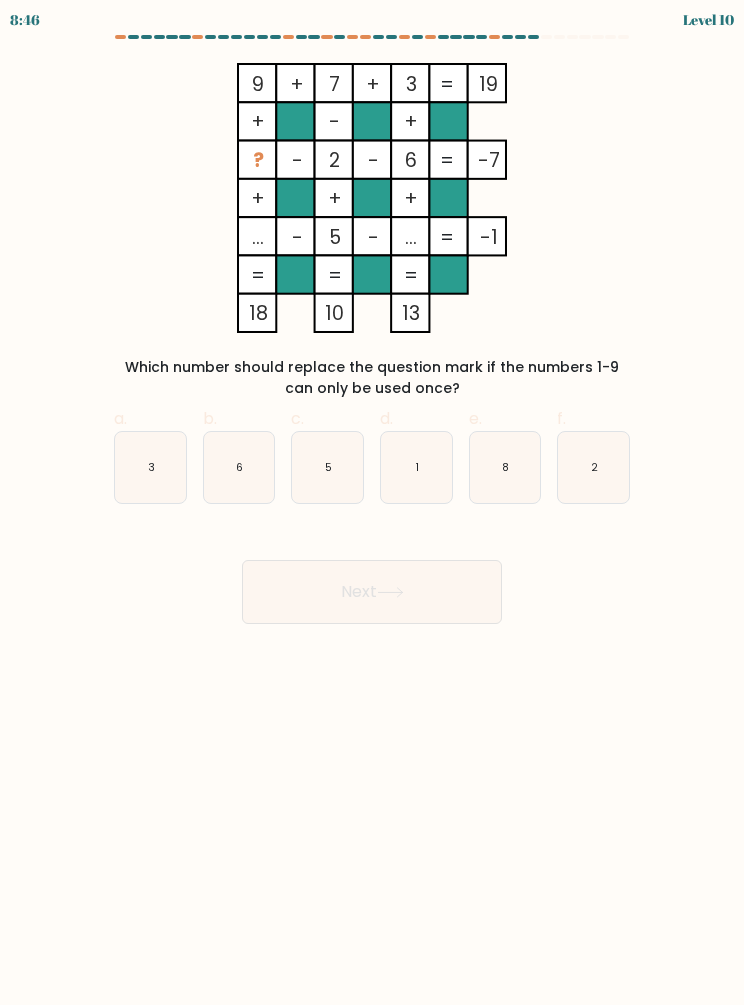 click on "3" 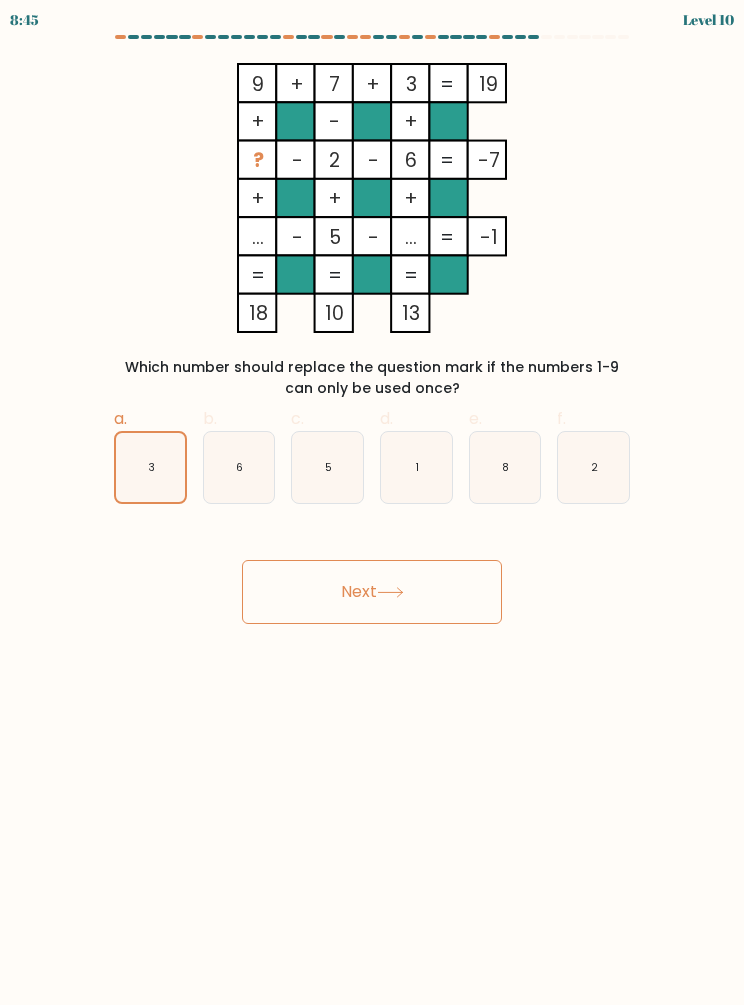 click on "Next" at bounding box center [372, 592] 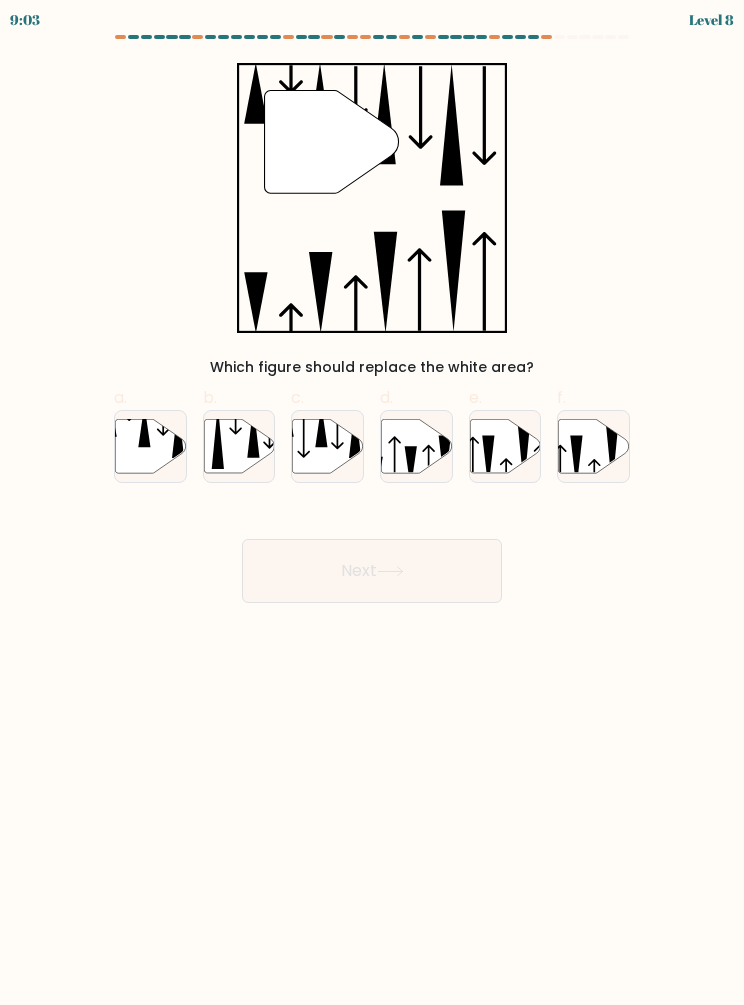 click 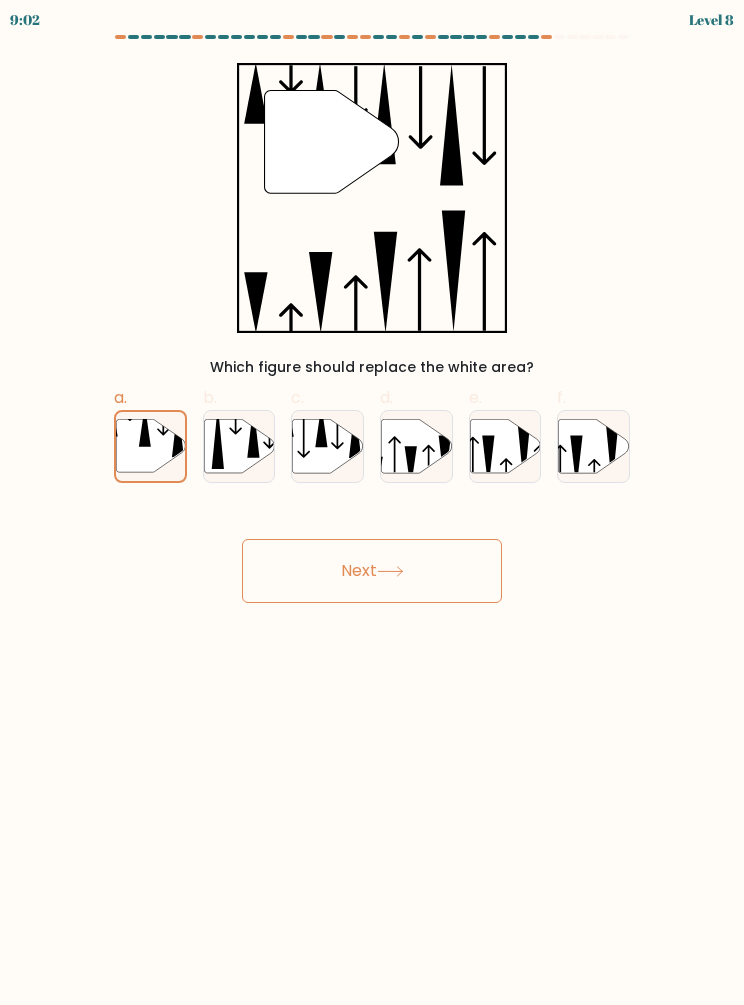 click on "Next" at bounding box center [372, 571] 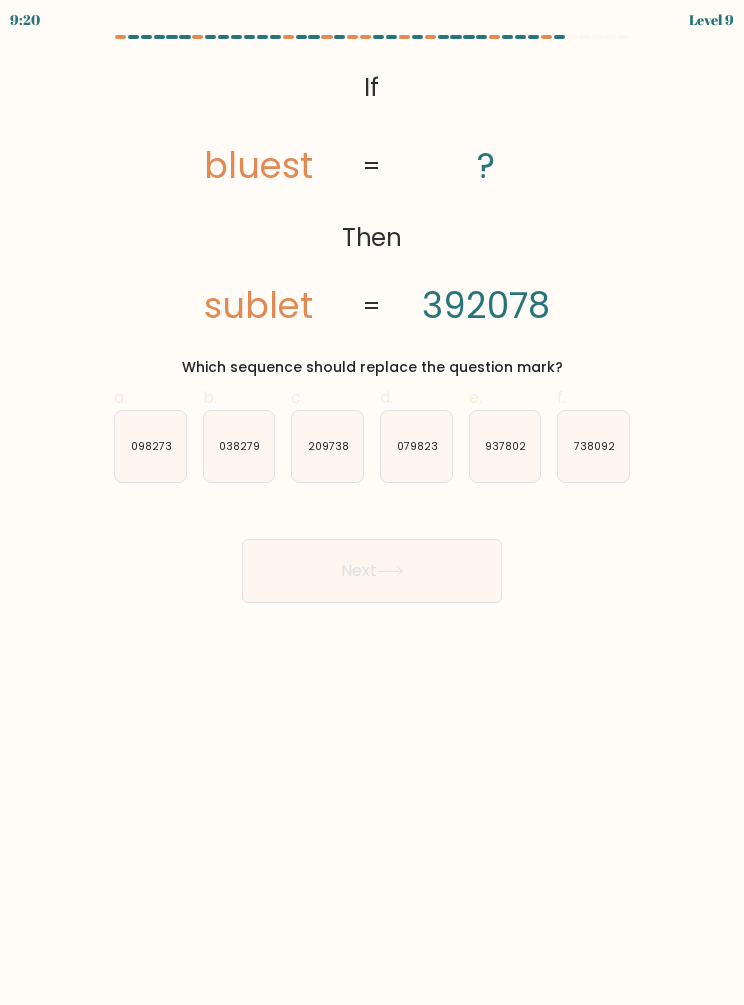 click on "209738" 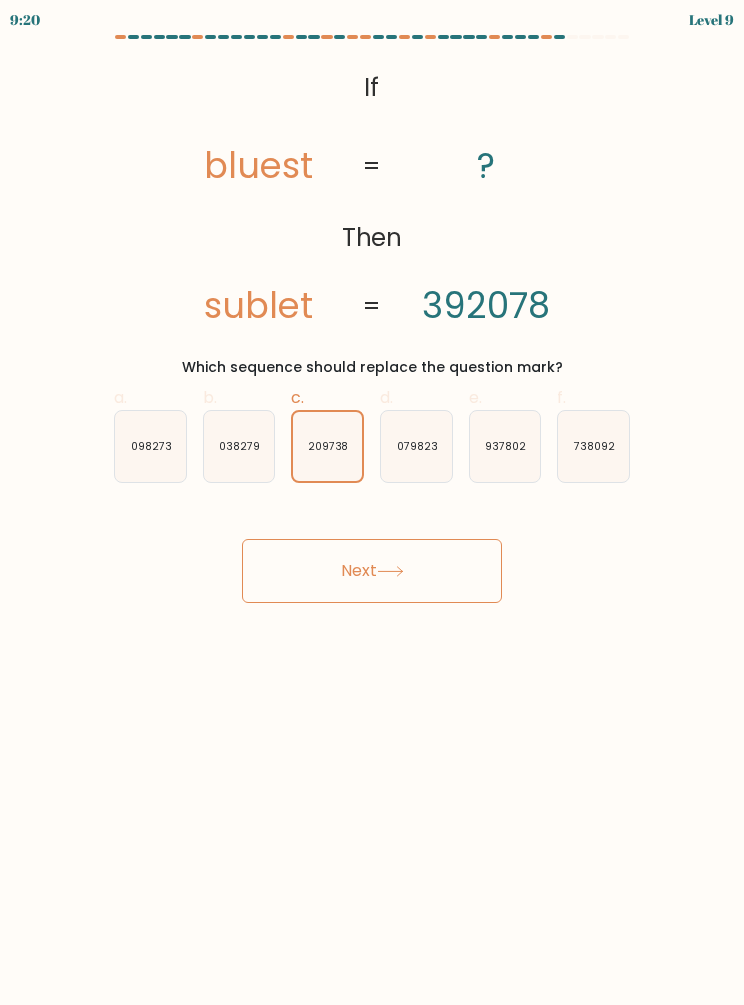 click on "Next" at bounding box center (372, 571) 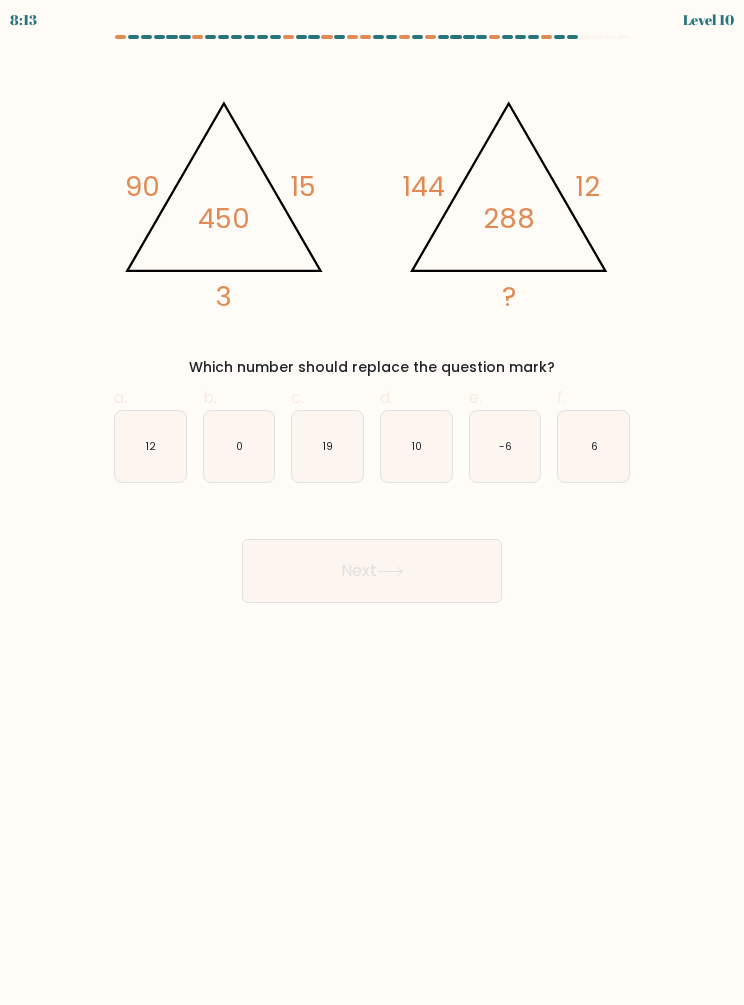 click on "6" 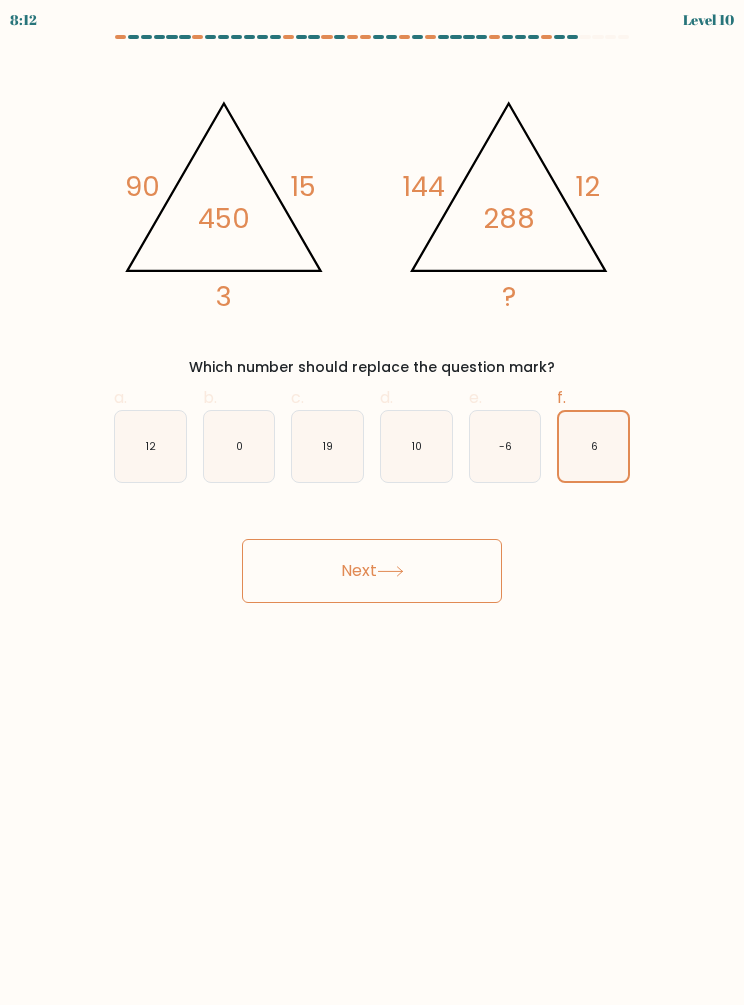 click on "Next" at bounding box center [372, 571] 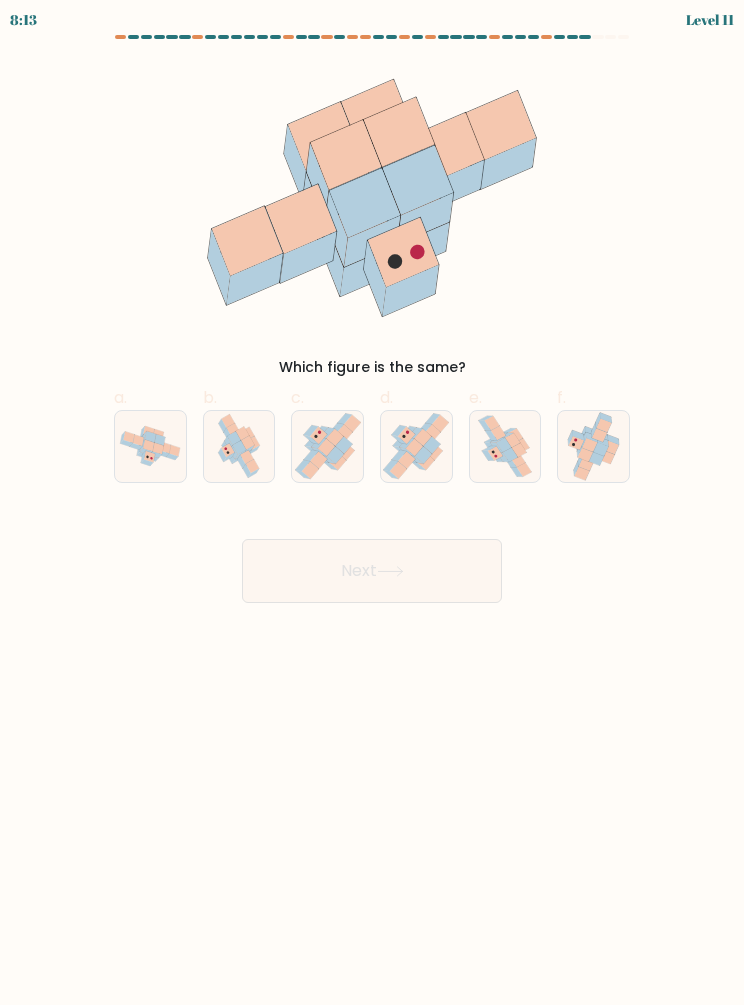 click 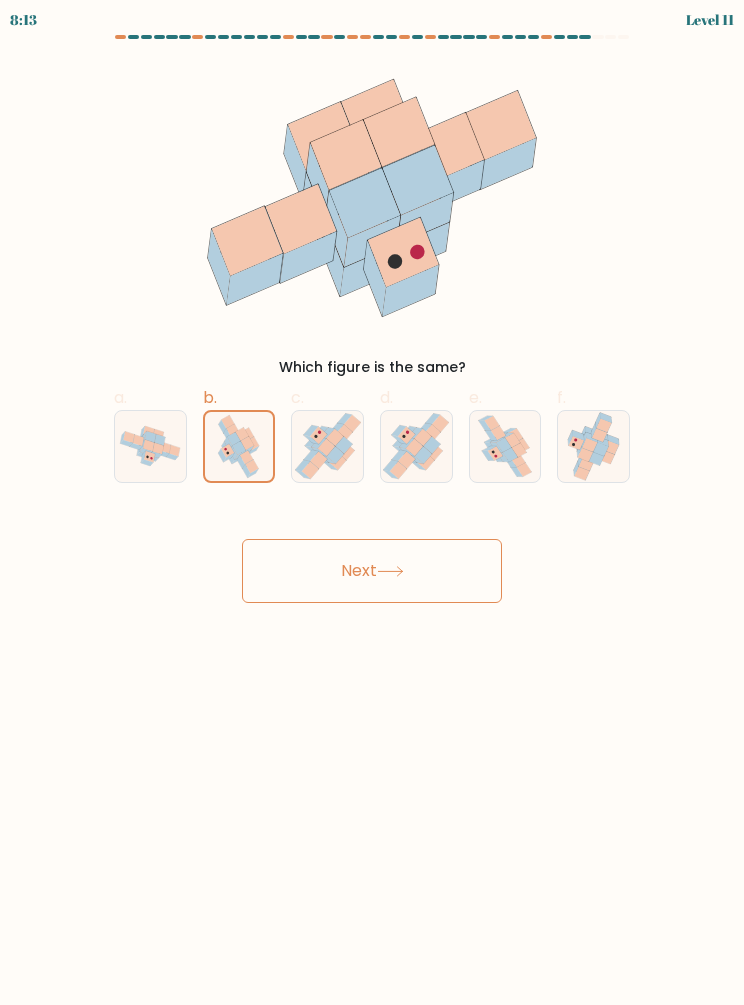 click on "Next" at bounding box center [372, 571] 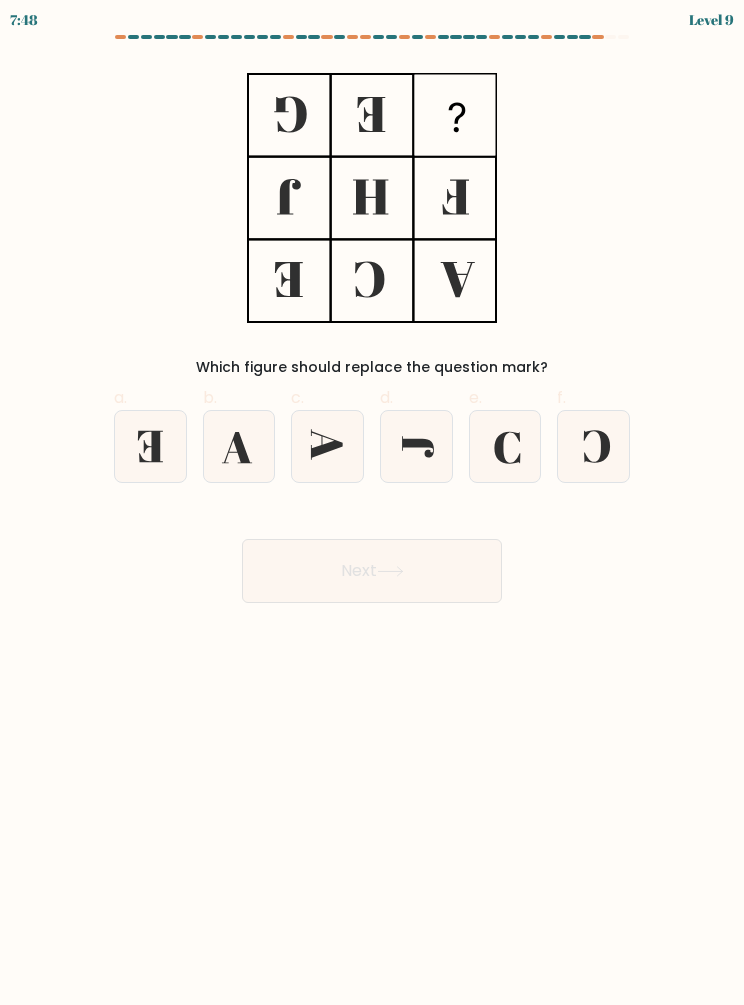 click 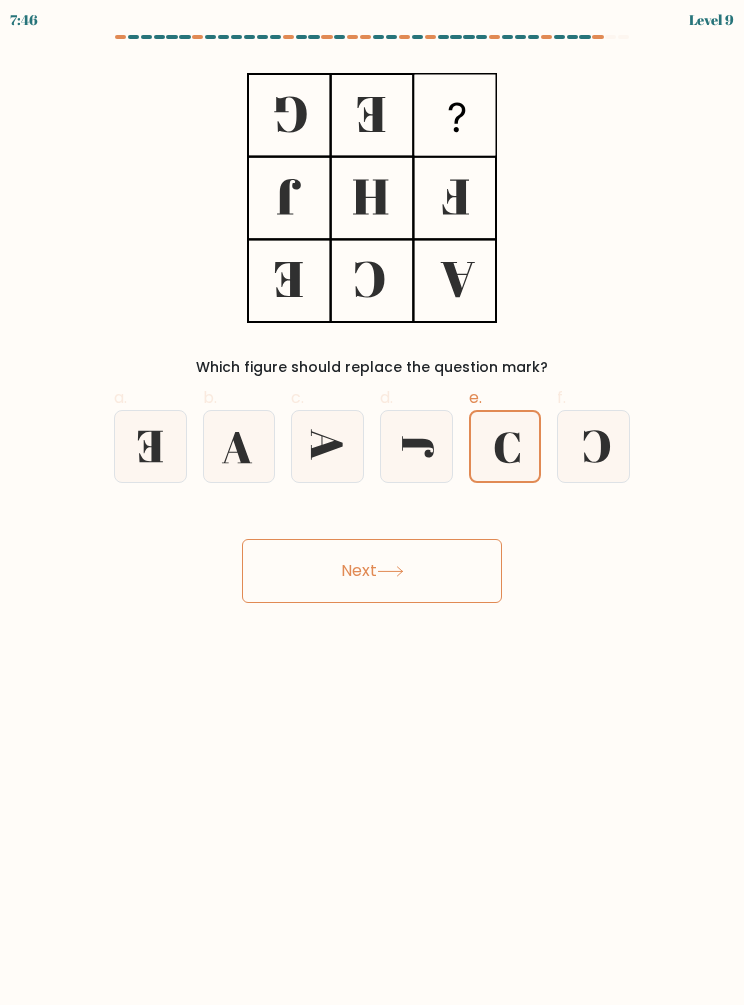 click 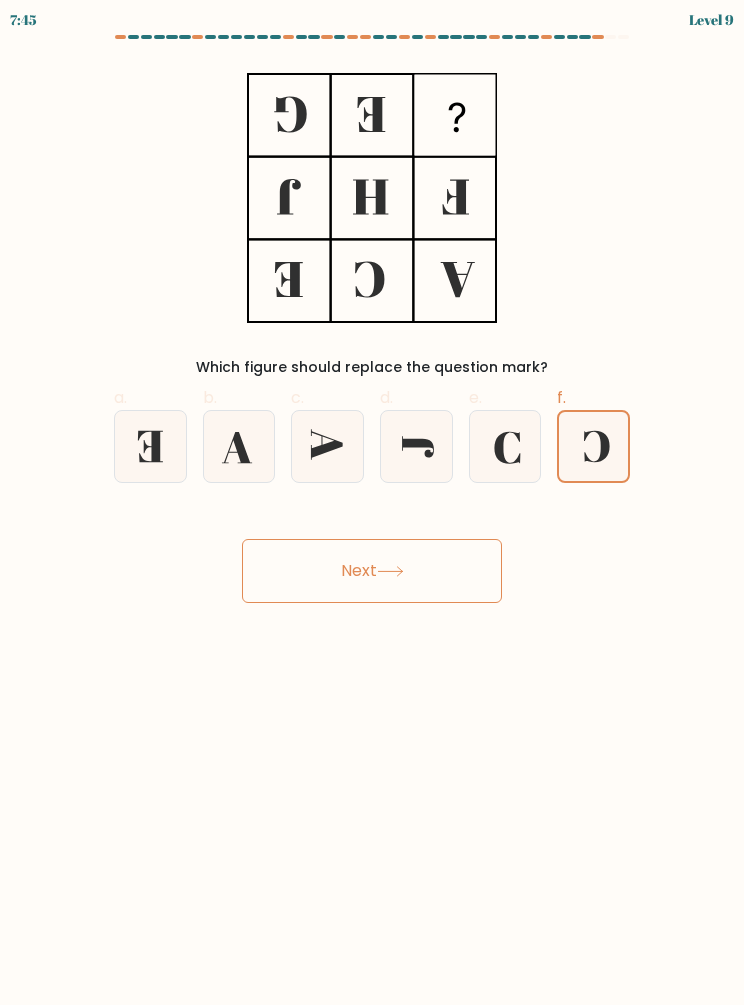 click on "Next" at bounding box center (372, 571) 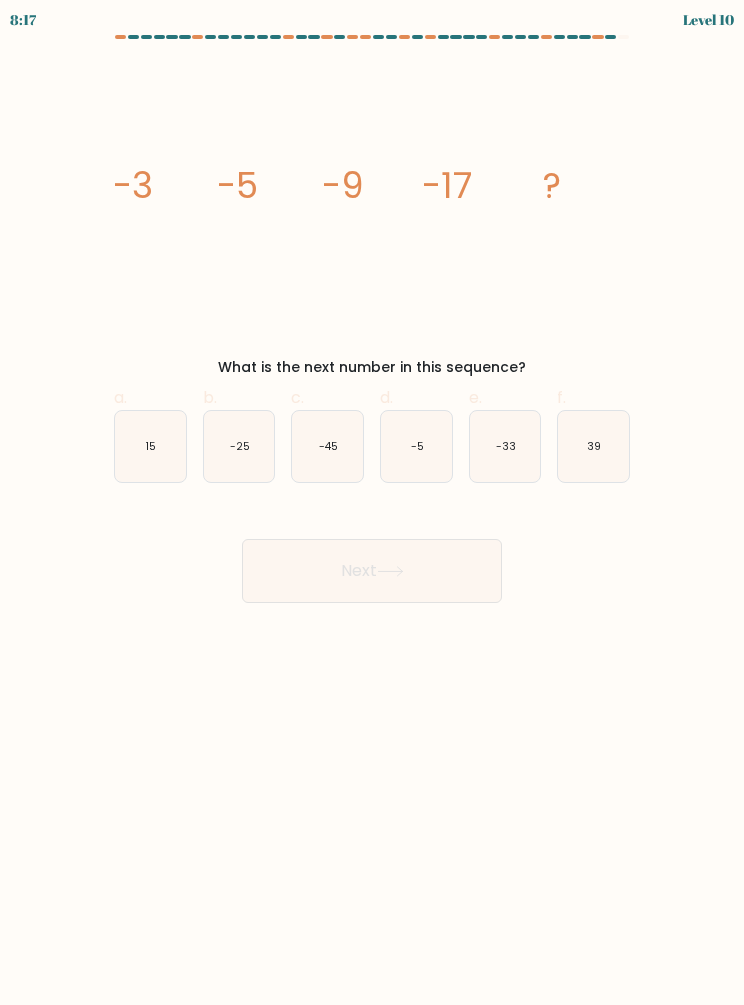 click on "-25" 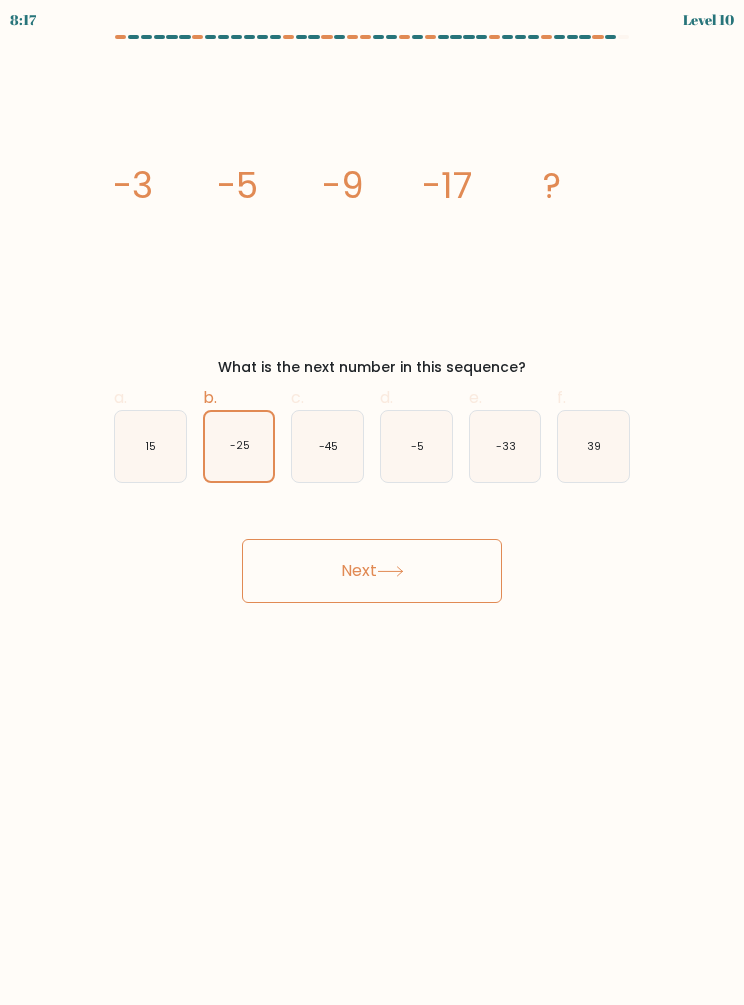 click on "Next" at bounding box center [372, 571] 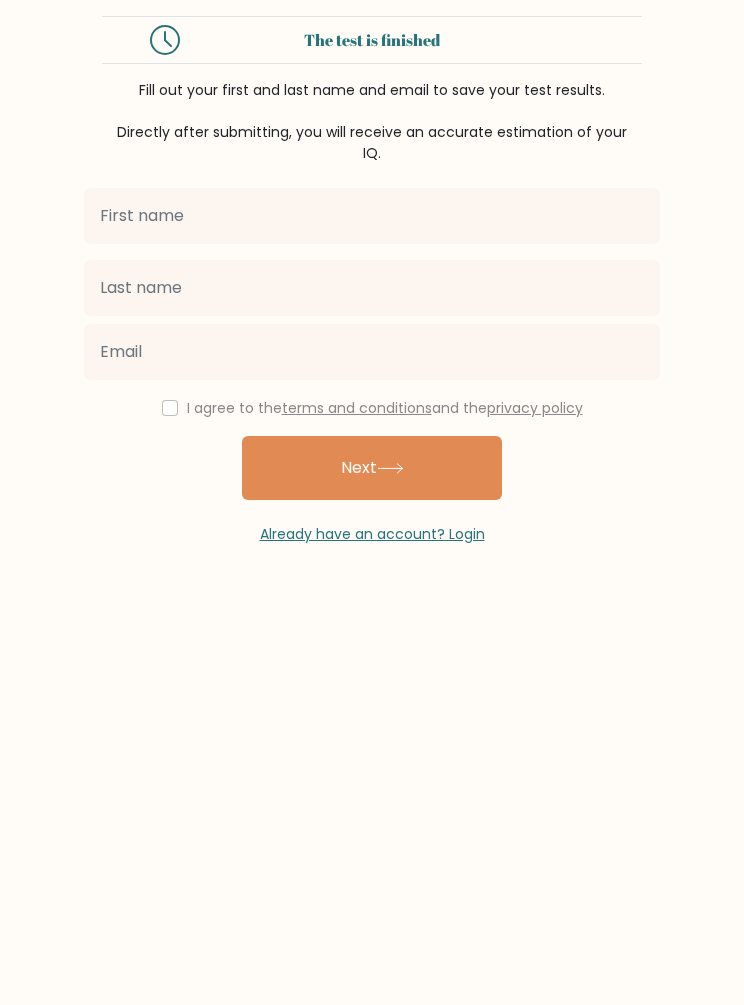 scroll, scrollTop: 0, scrollLeft: 0, axis: both 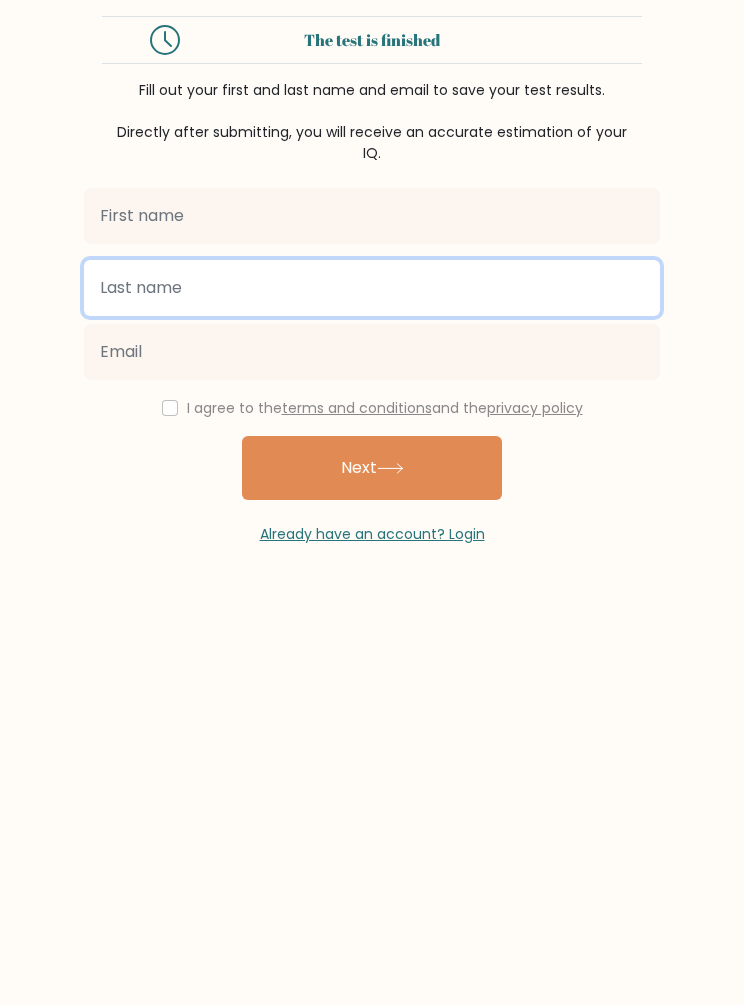 click at bounding box center [372, 288] 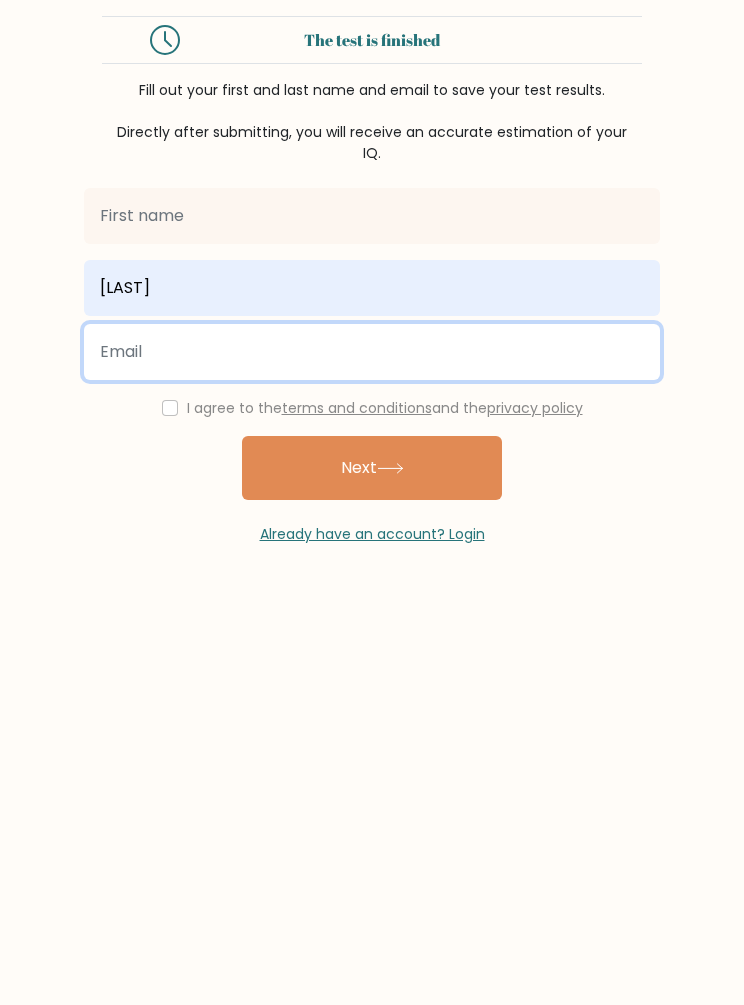 click at bounding box center (372, 352) 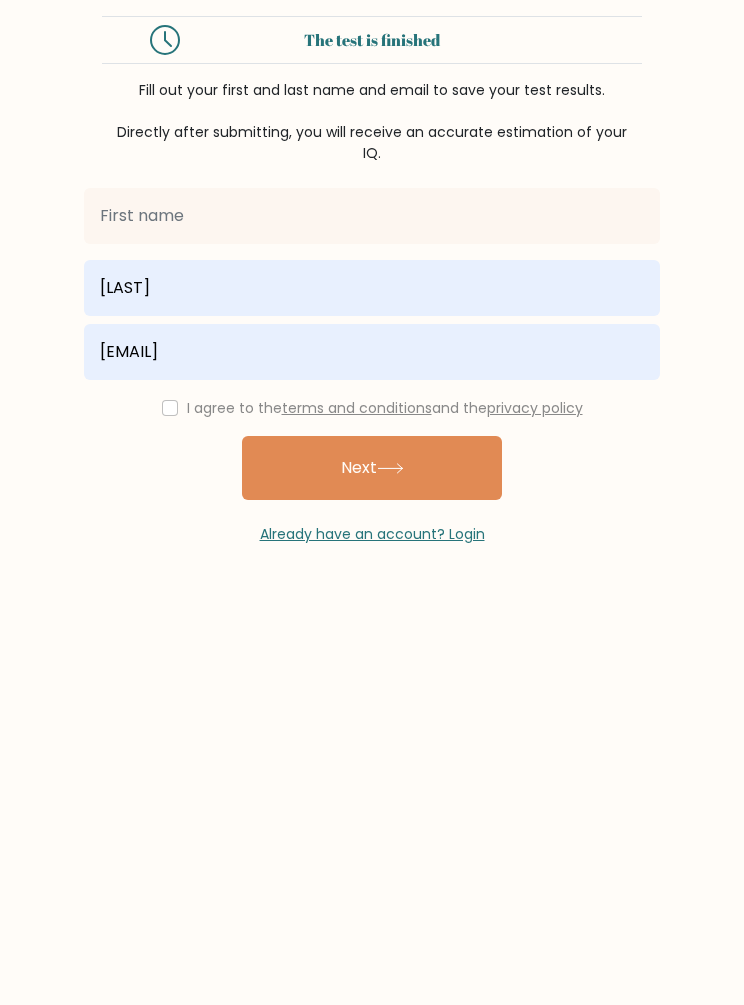 click on "Next" at bounding box center (372, 468) 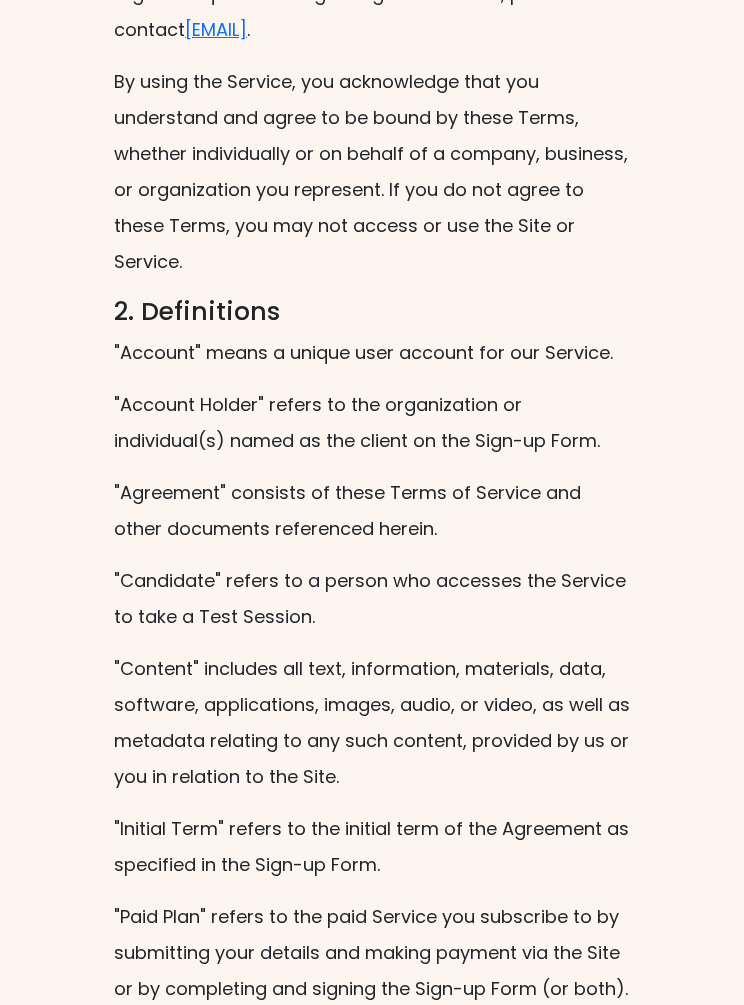 scroll, scrollTop: 431, scrollLeft: 0, axis: vertical 